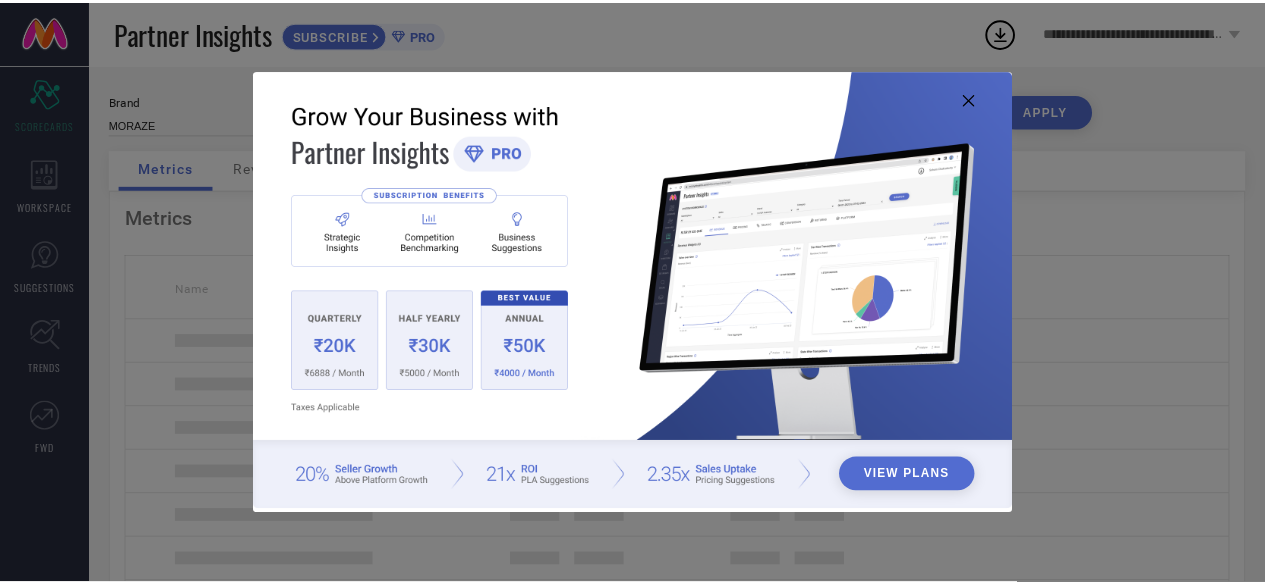 scroll, scrollTop: 0, scrollLeft: 0, axis: both 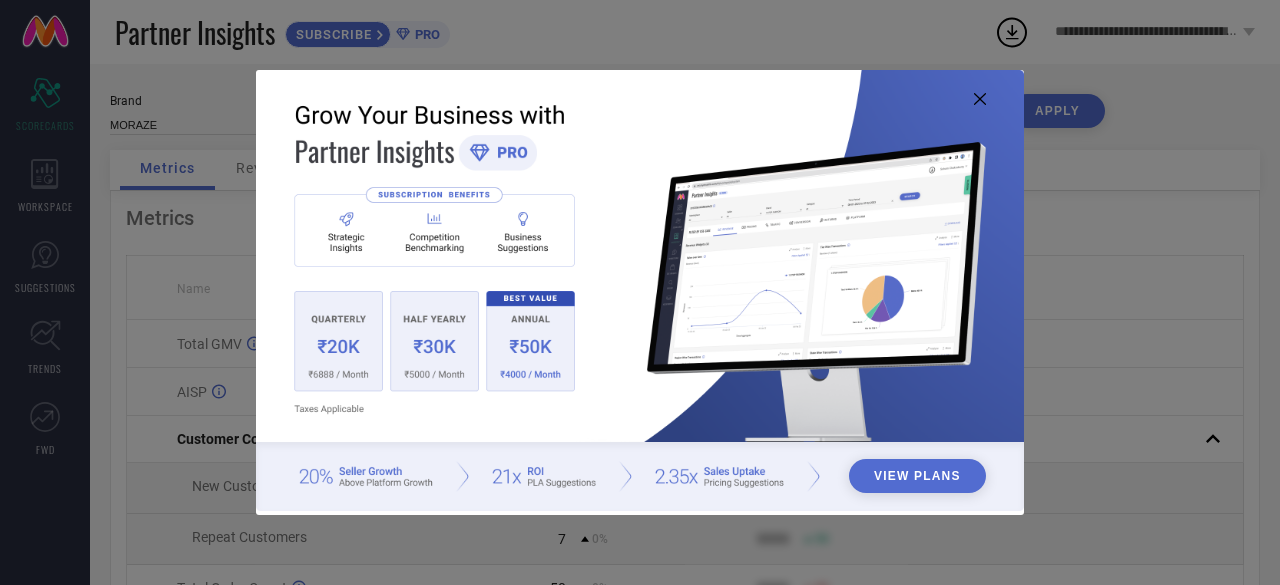 click 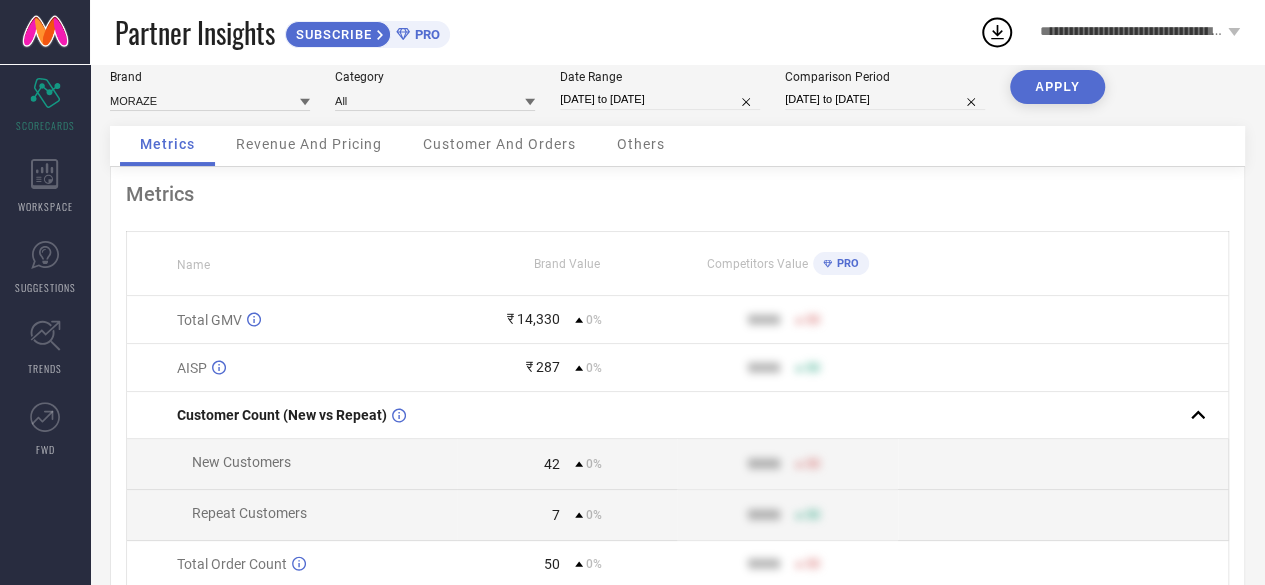 scroll, scrollTop: 0, scrollLeft: 0, axis: both 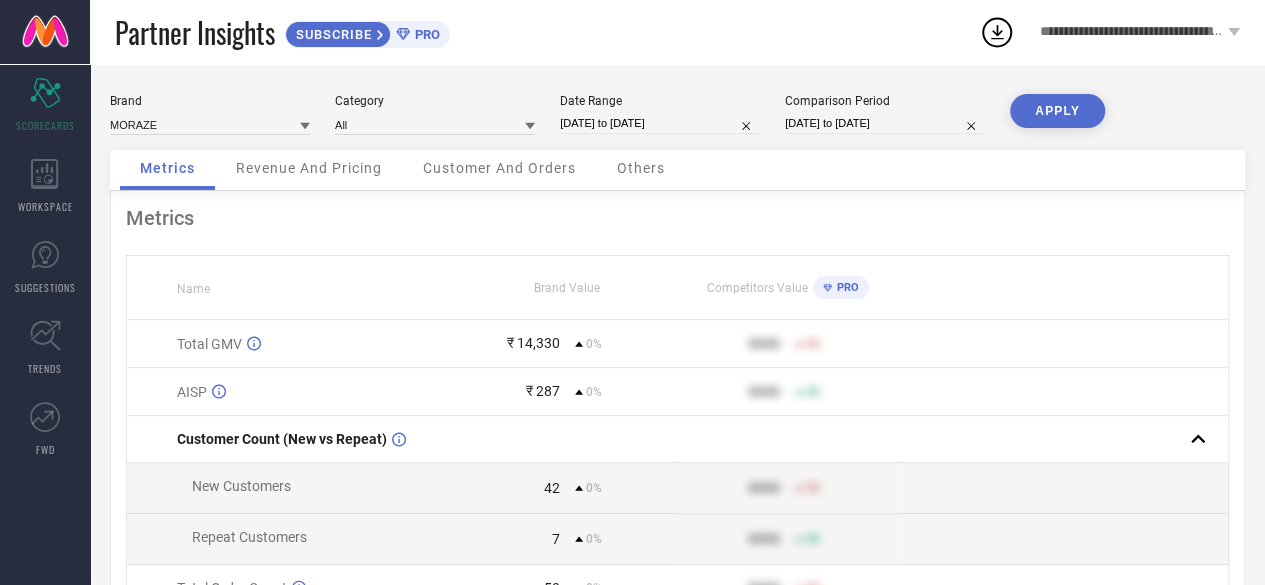click on "[DATE] to [DATE]" at bounding box center (660, 123) 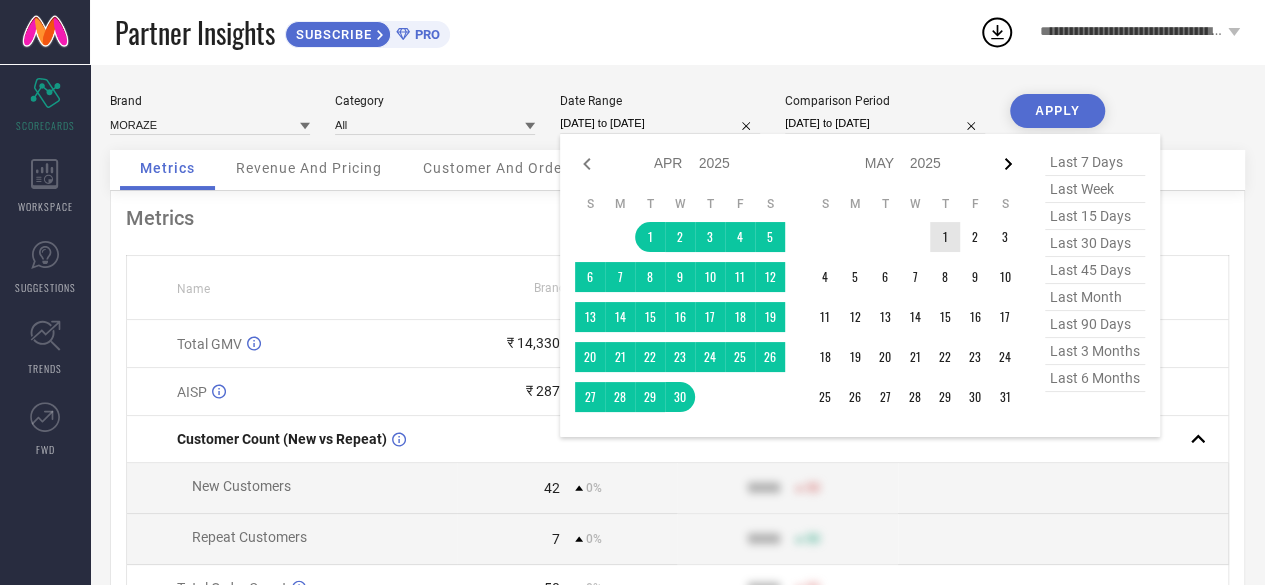 click 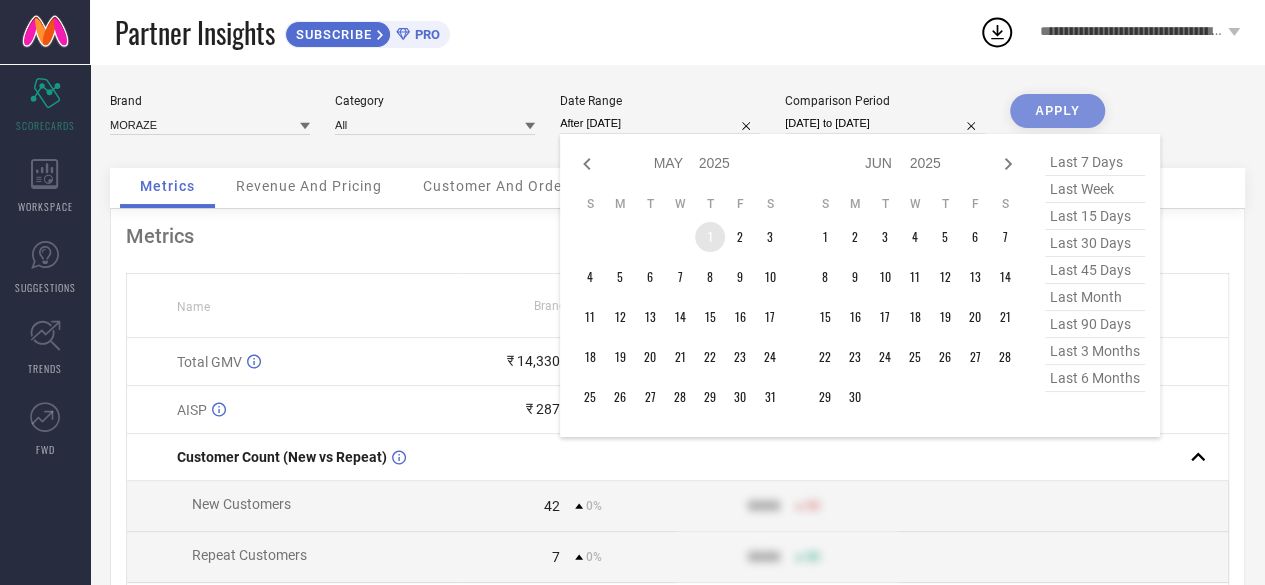 click on "1" at bounding box center [710, 237] 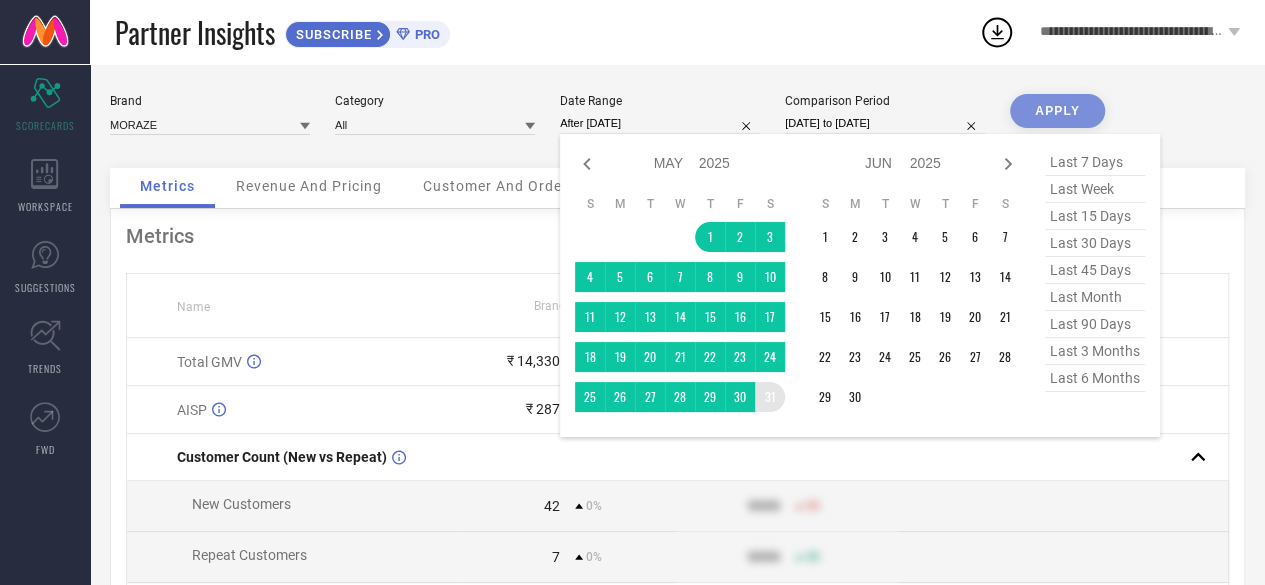type on "[DATE] to [DATE]" 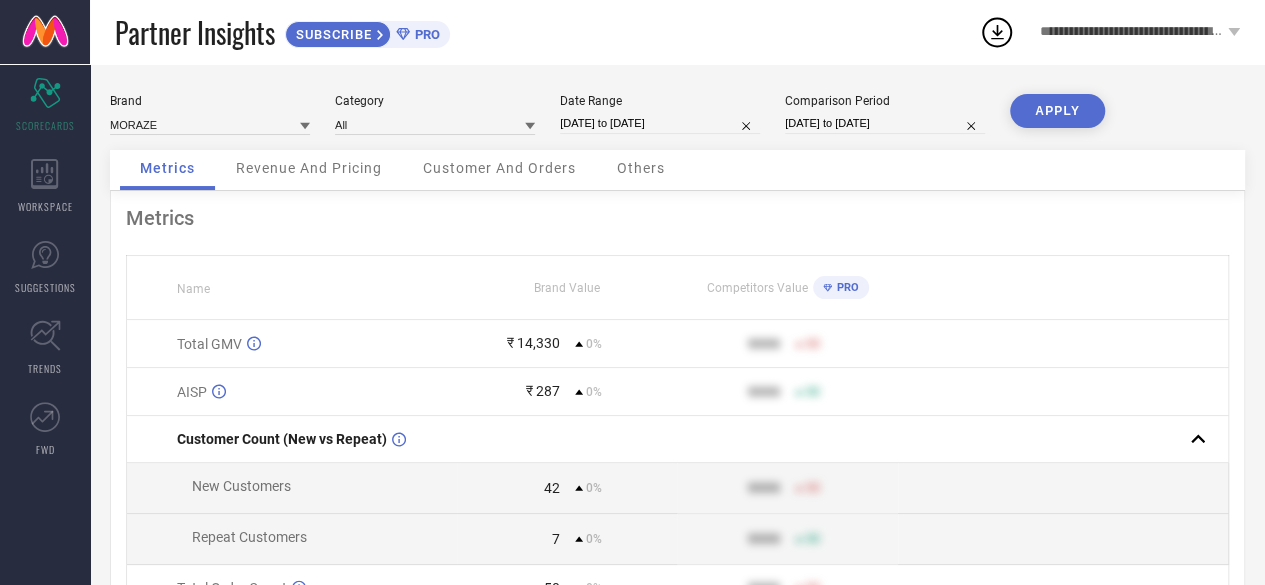select on "3" 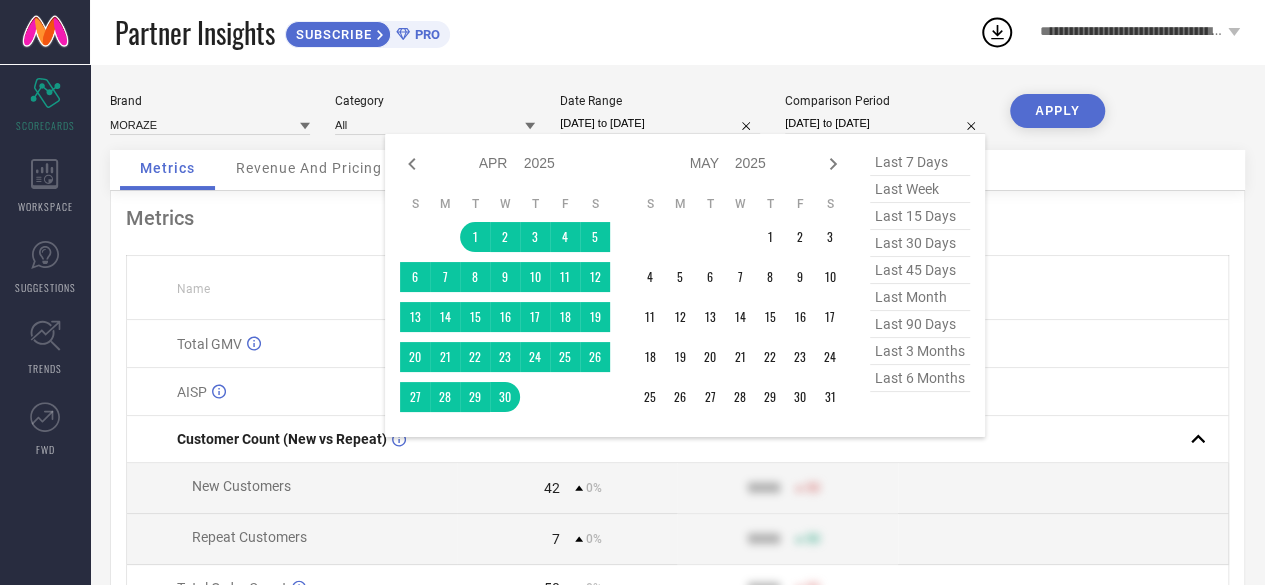 click on "[DATE] to [DATE]" at bounding box center (885, 123) 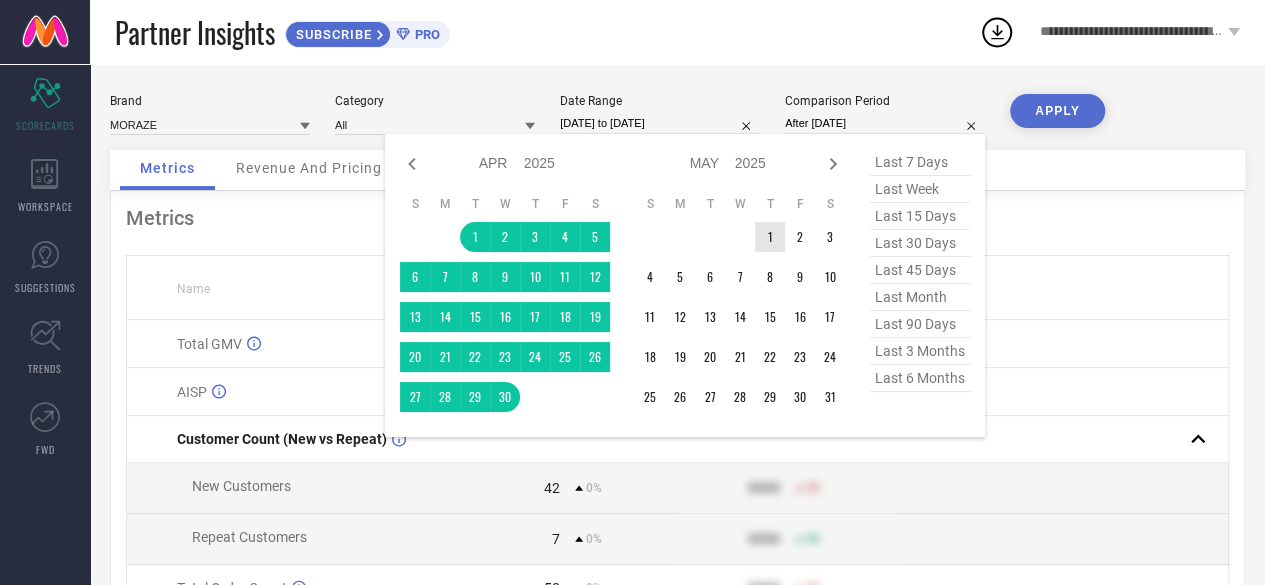 click on "1" at bounding box center [770, 237] 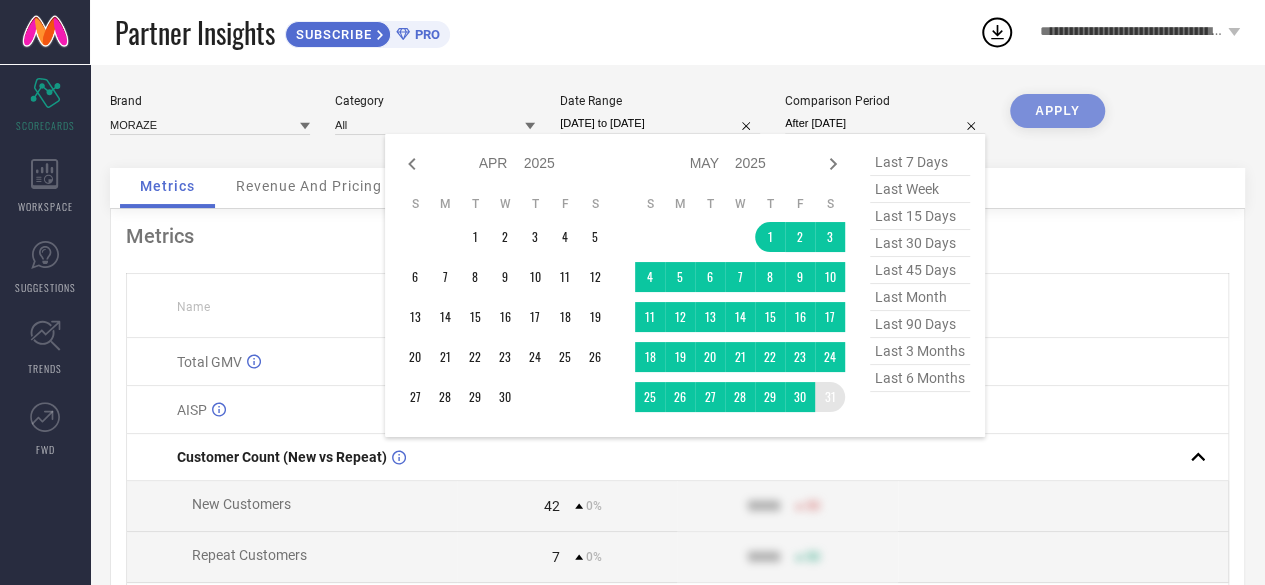 type on "[DATE] to [DATE]" 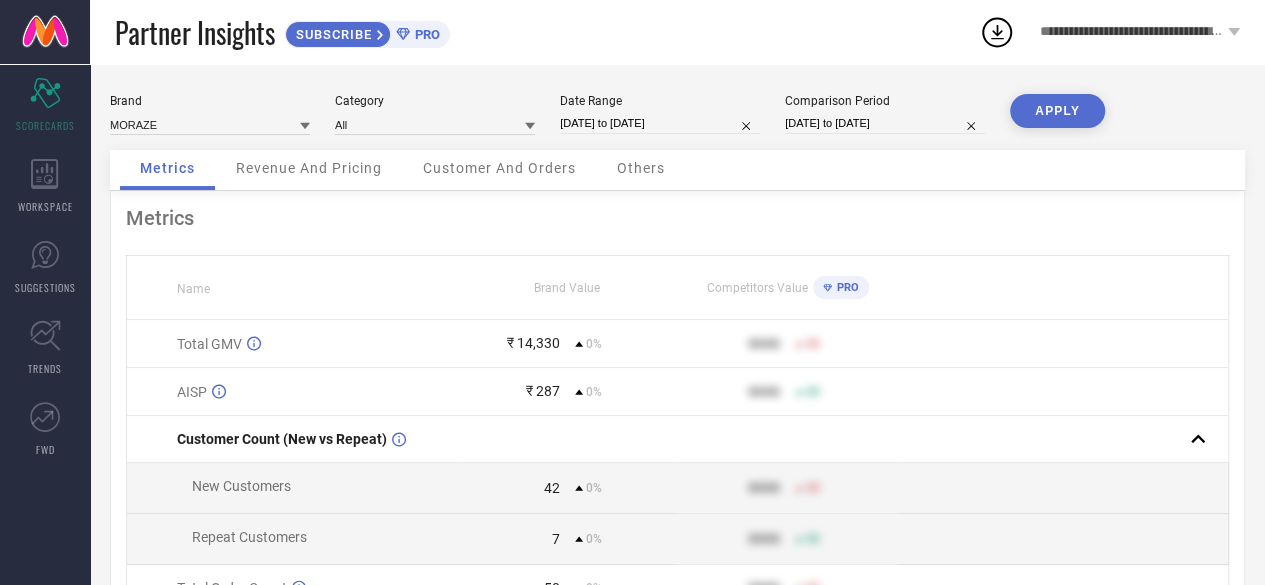 select on "4" 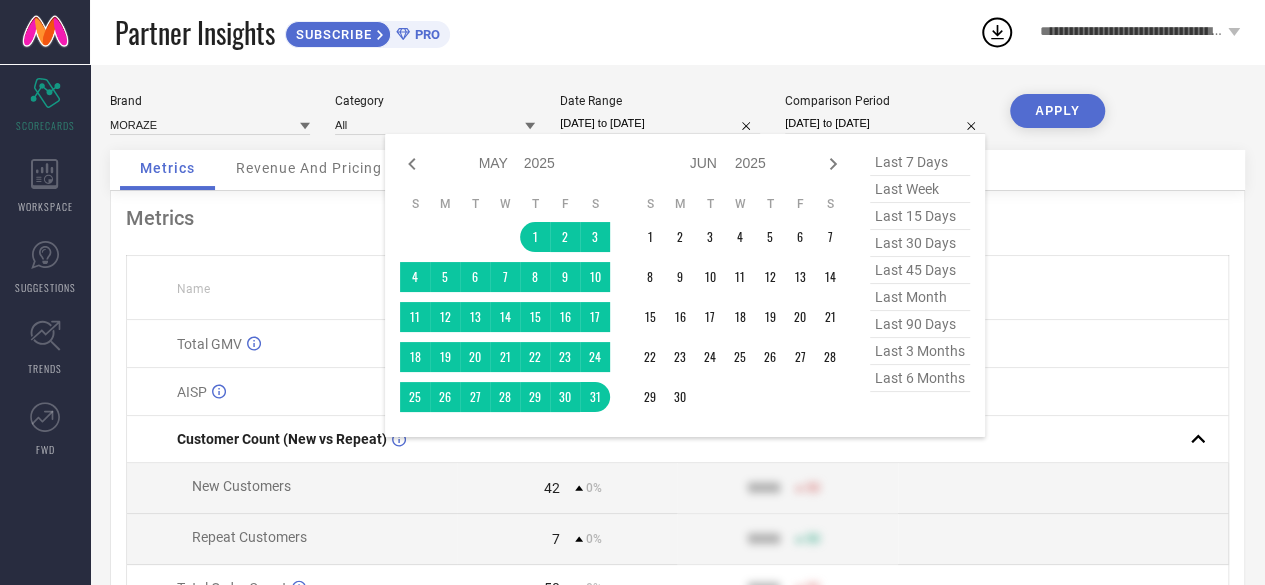 click on "[DATE] to [DATE]" at bounding box center (885, 123) 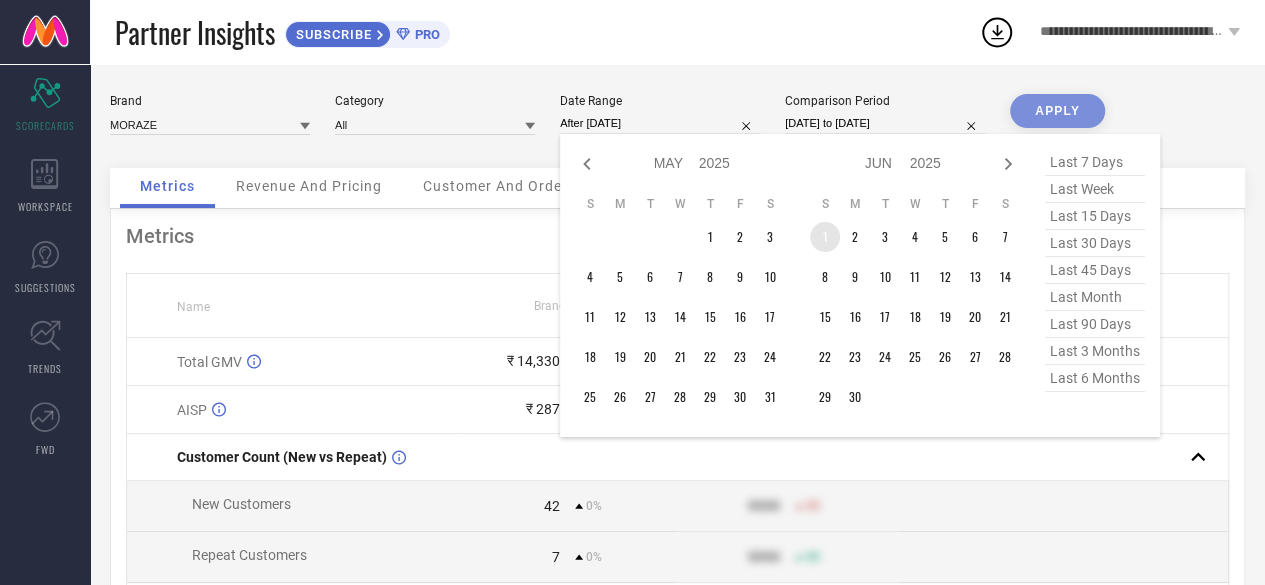 click on "1" at bounding box center [825, 237] 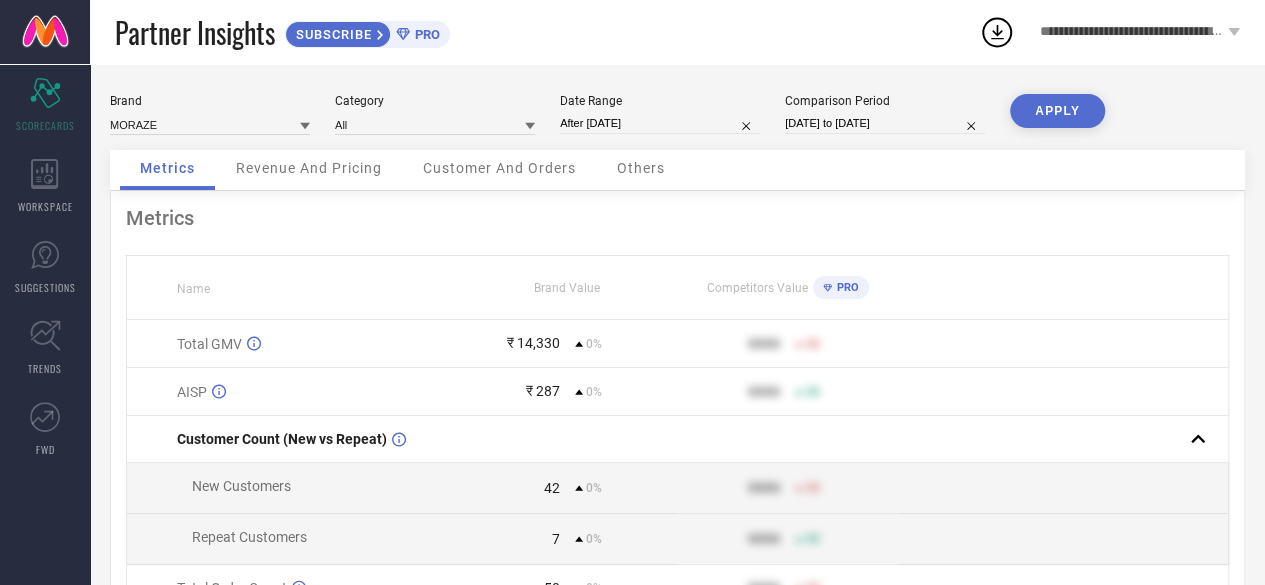 type on "[DATE] to [DATE]" 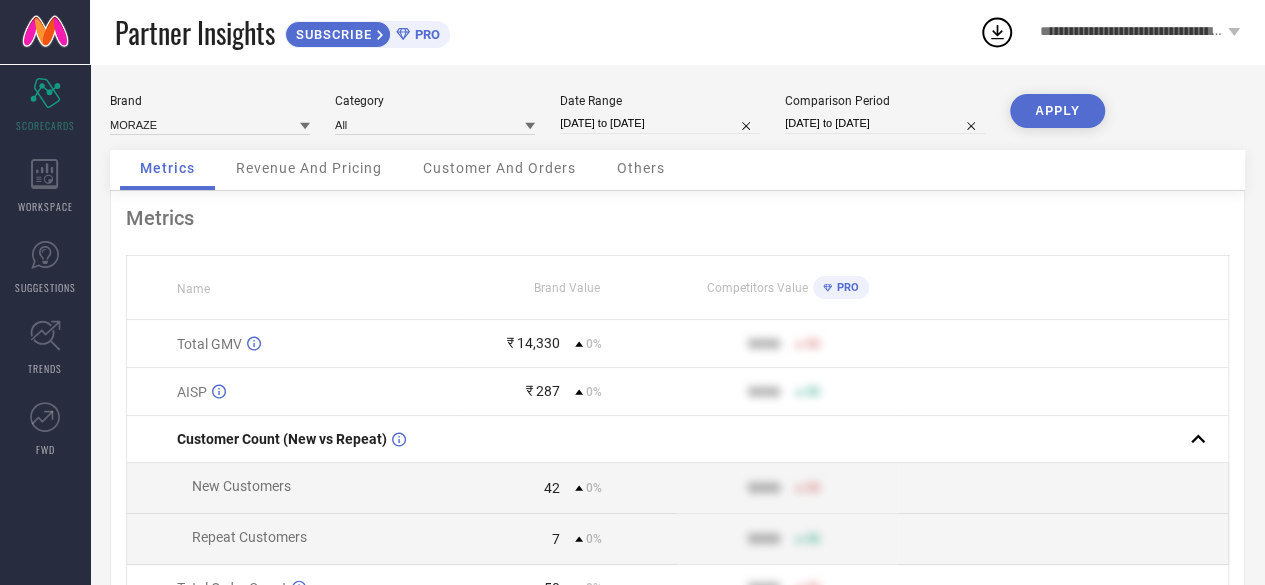 select on "4" 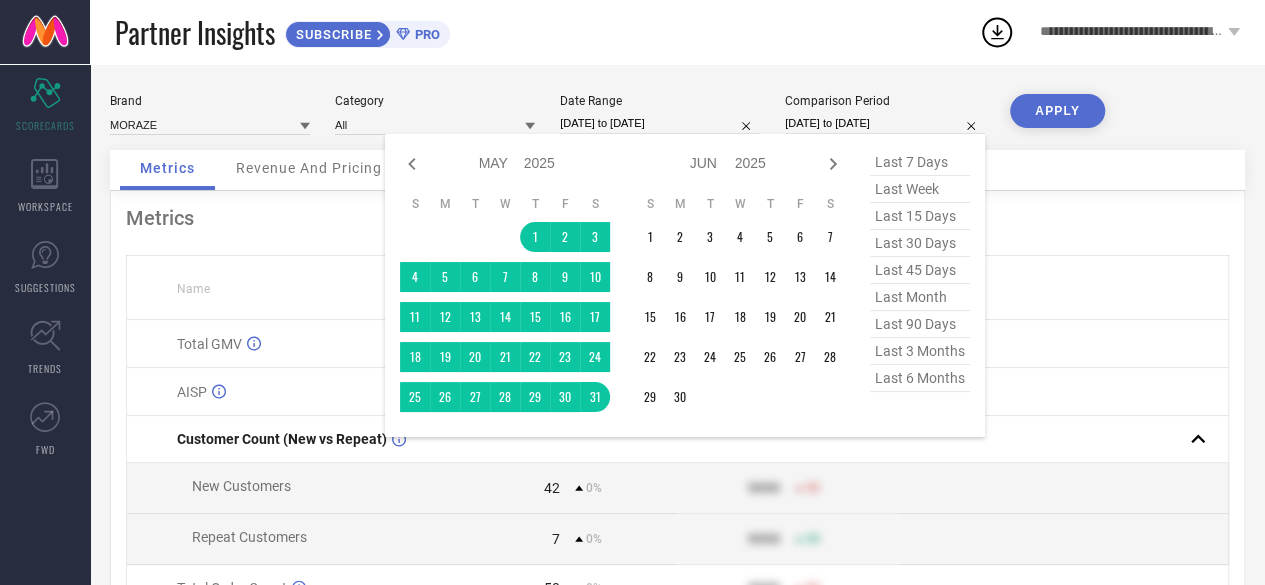 click on "[DATE] to [DATE]" at bounding box center [885, 123] 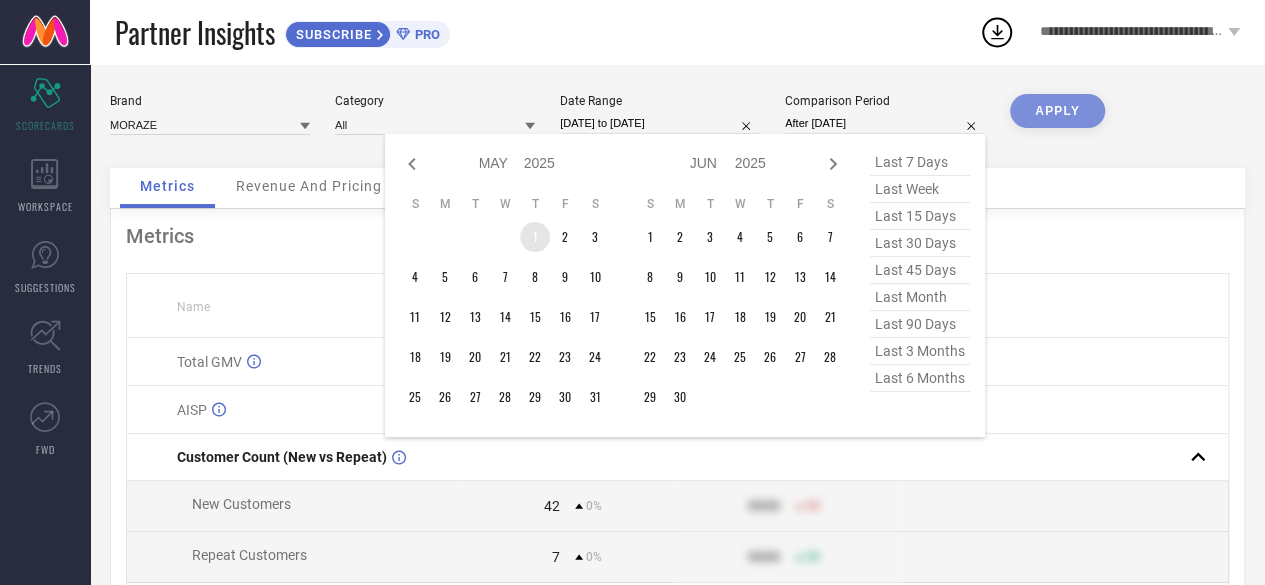 click on "1" at bounding box center (535, 237) 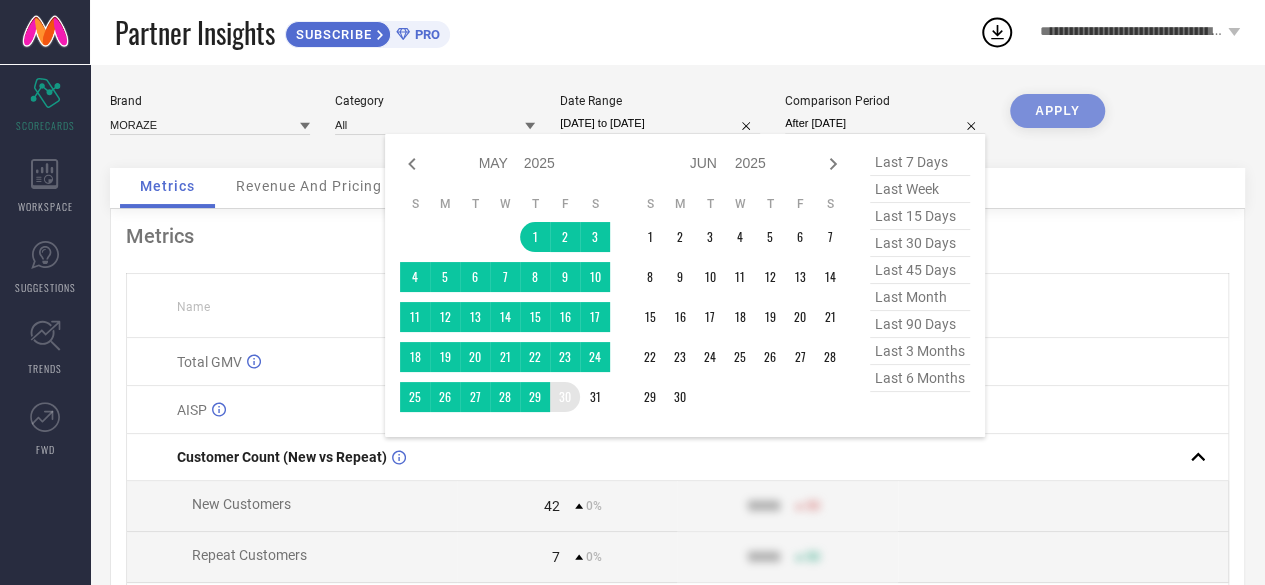 type on "[DATE] to [DATE]" 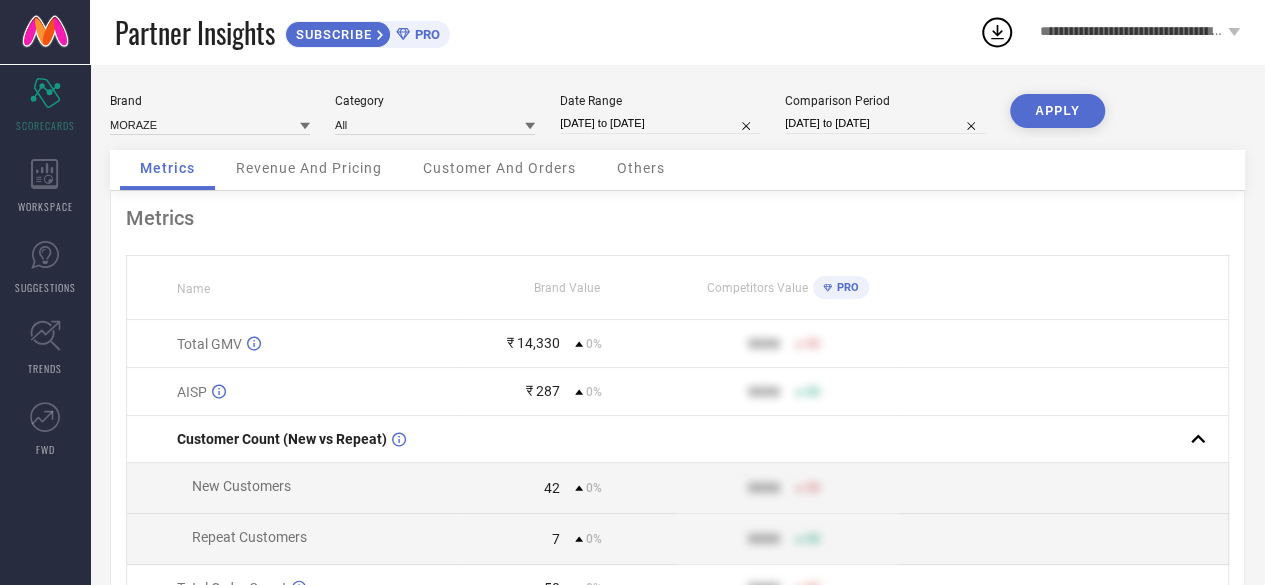 click on "APPLY" at bounding box center (1057, 111) 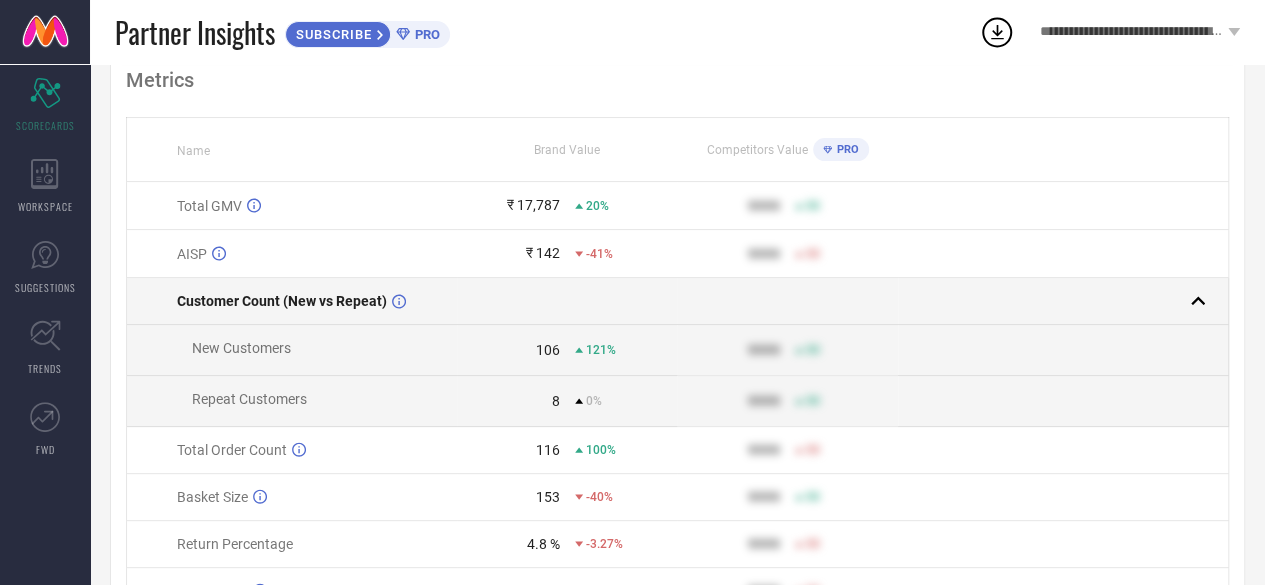 scroll, scrollTop: 166, scrollLeft: 0, axis: vertical 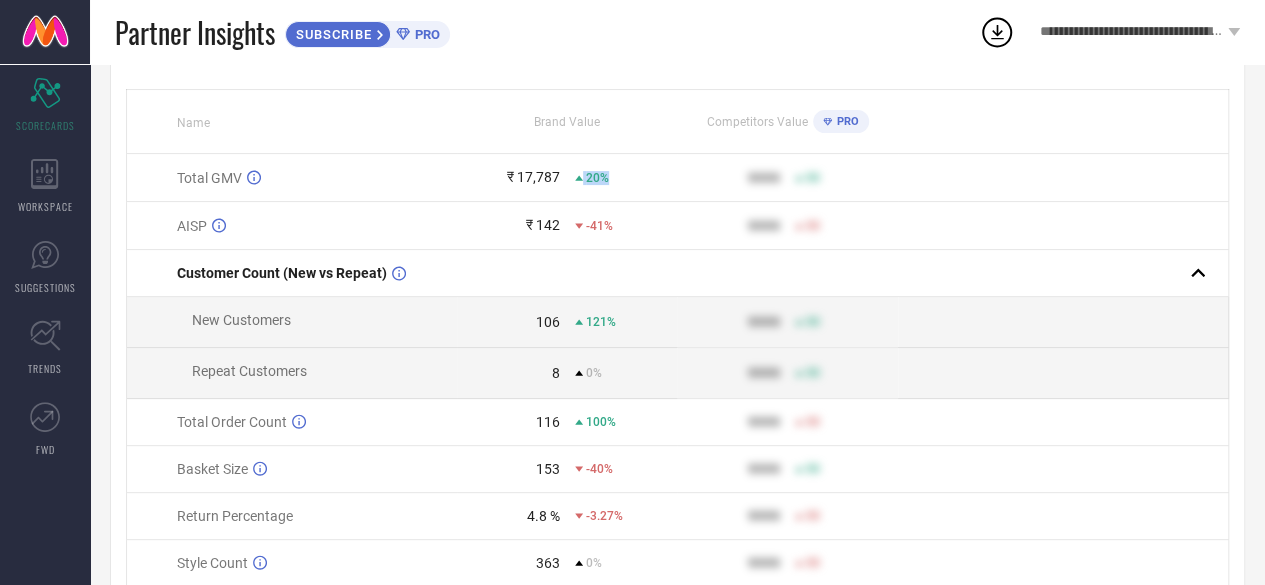 drag, startPoint x: 572, startPoint y: 172, endPoint x: 604, endPoint y: 169, distance: 32.140316 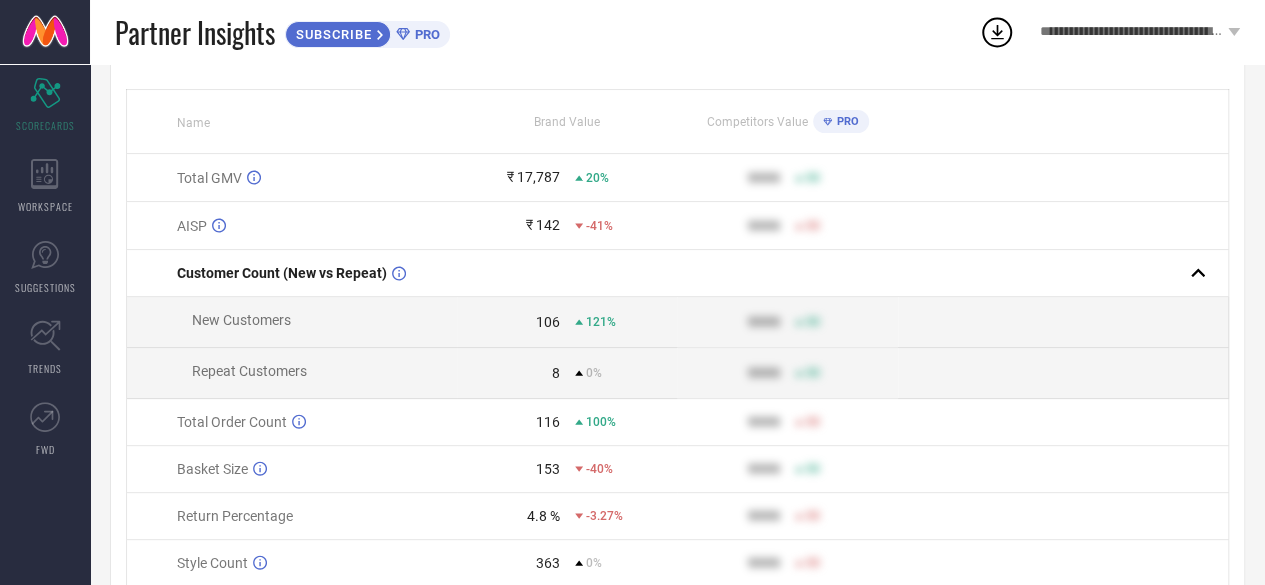 click on "₹ 17,787   20%" at bounding box center [567, 178] 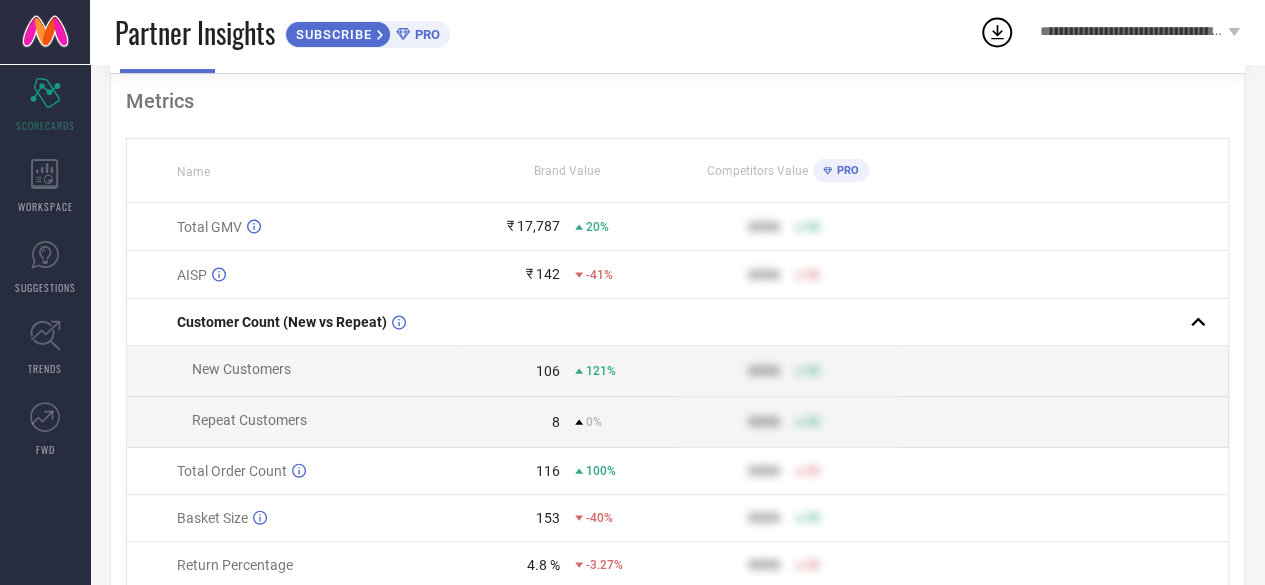 scroll, scrollTop: 166, scrollLeft: 0, axis: vertical 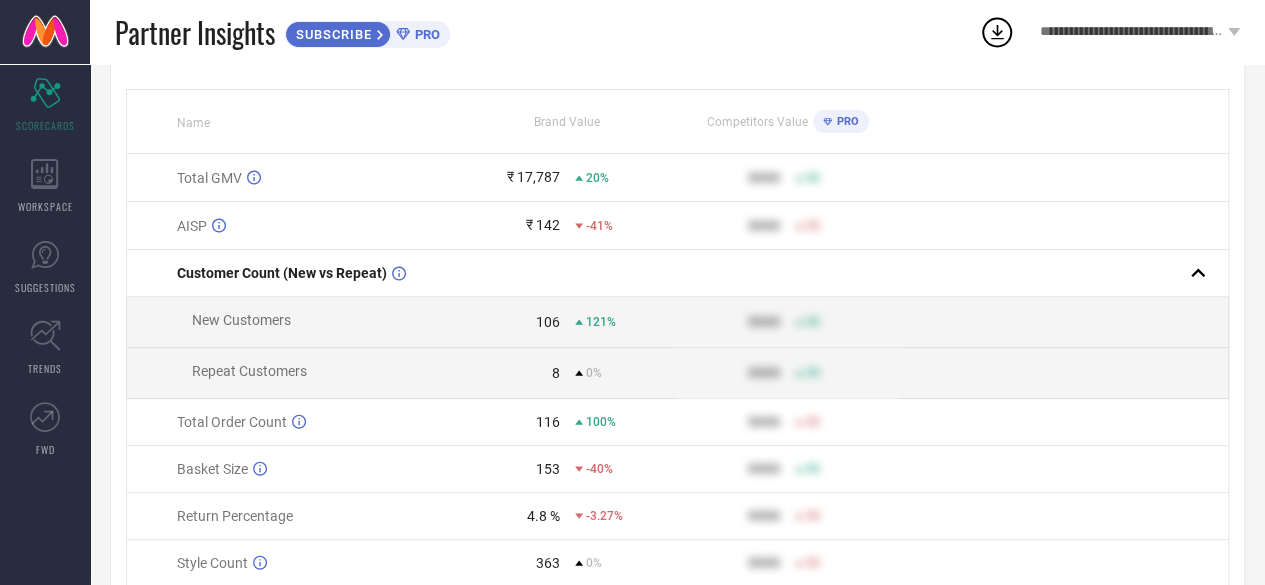click on "₹ 142" at bounding box center [543, 225] 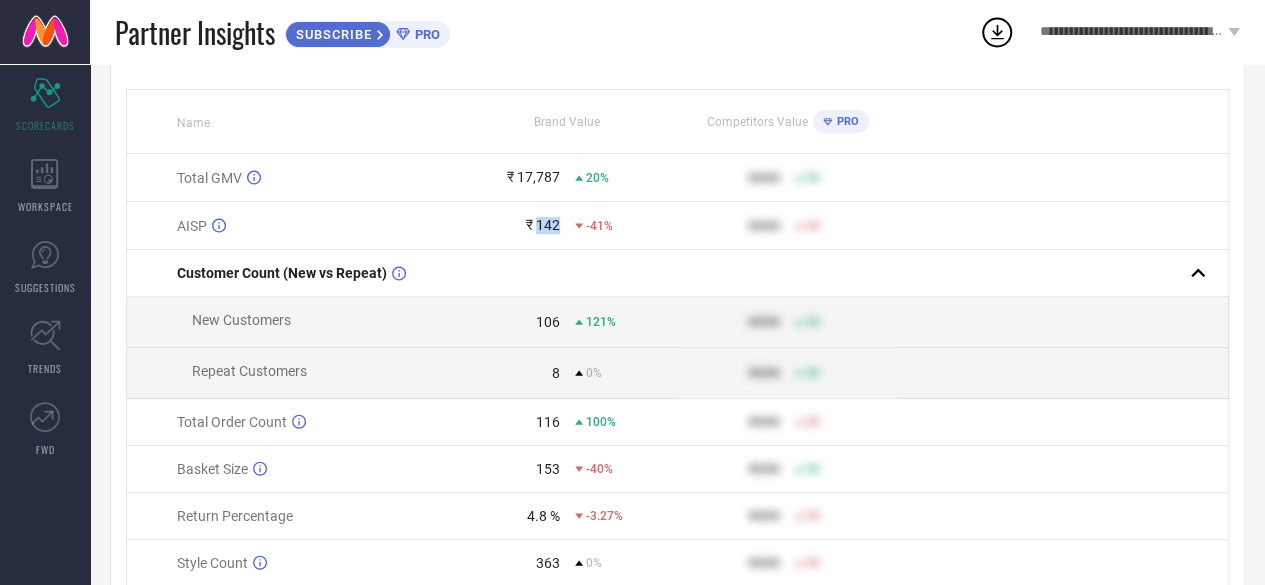 click on "₹ 142" at bounding box center [543, 225] 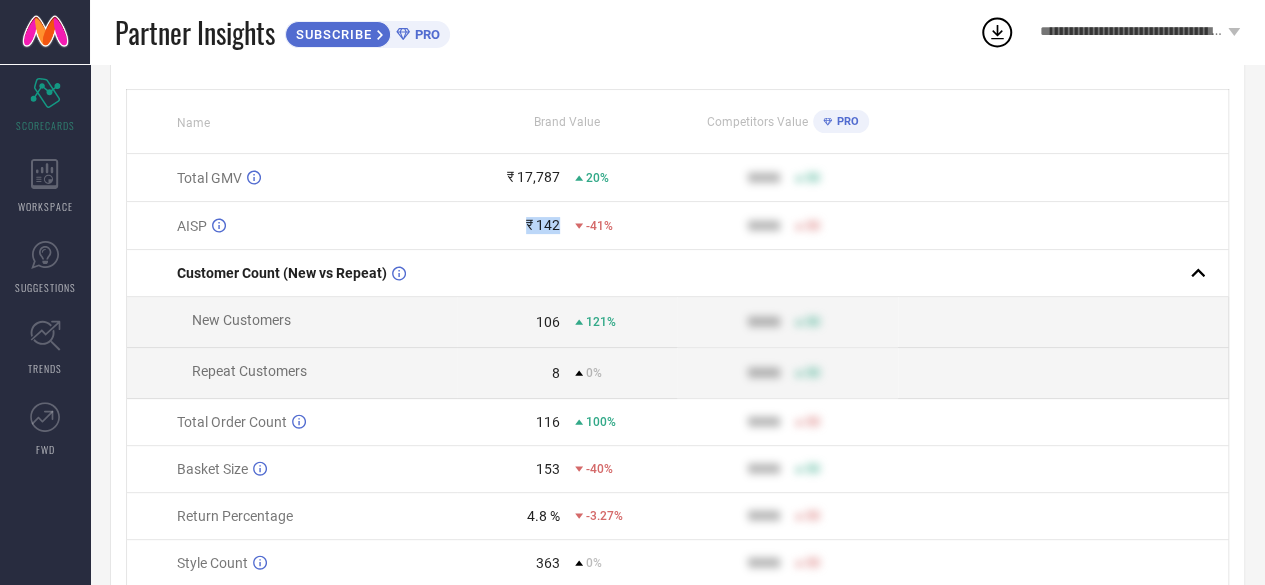 click on "₹ 142" at bounding box center [543, 225] 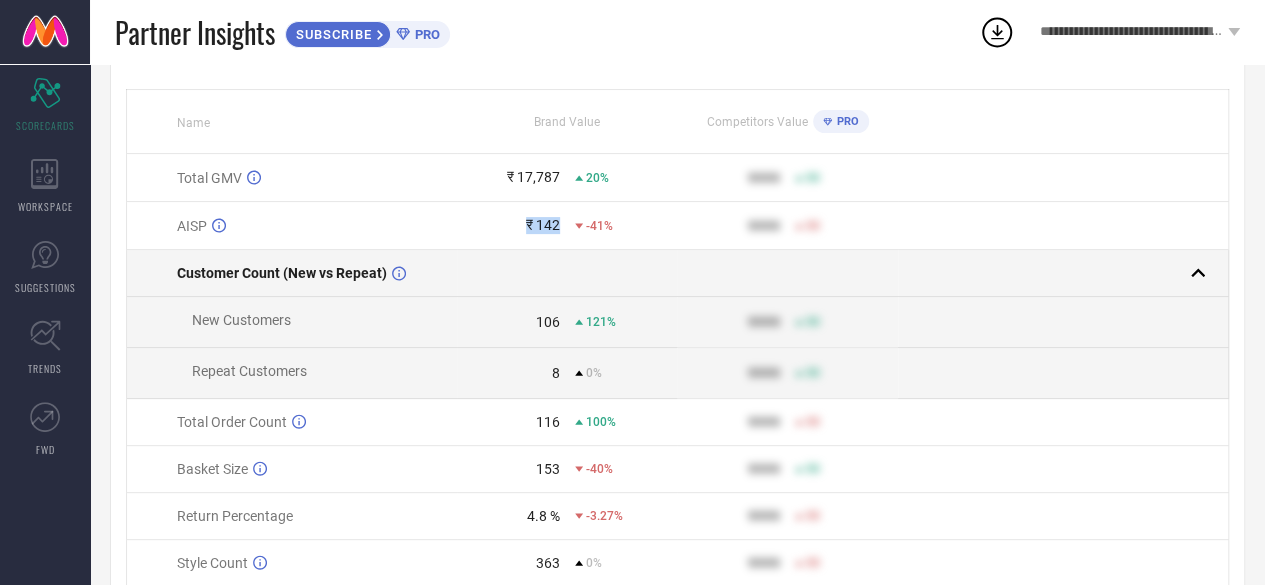 click at bounding box center (567, 273) 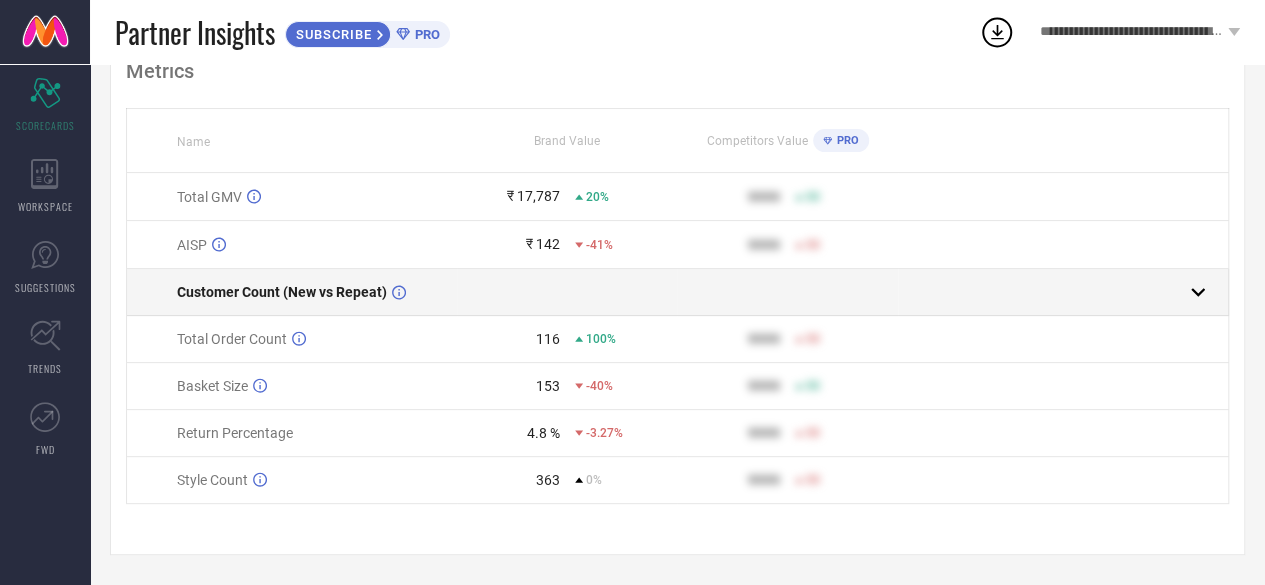 scroll, scrollTop: 166, scrollLeft: 0, axis: vertical 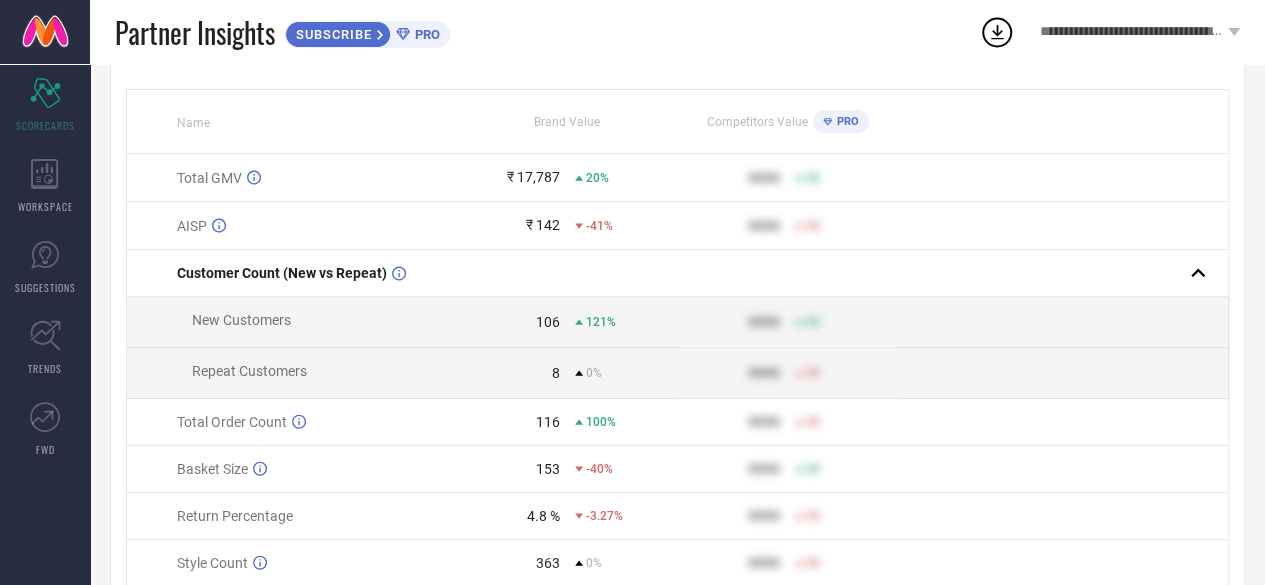 click on "₹ 142   -41%" at bounding box center [567, 226] 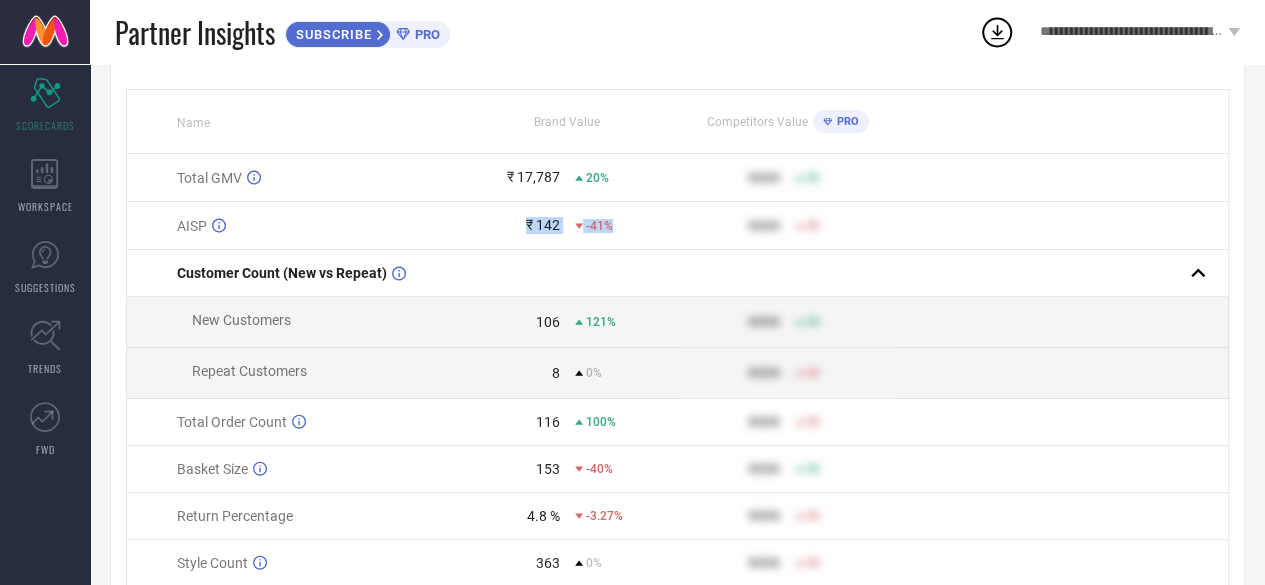drag, startPoint x: 486, startPoint y: 229, endPoint x: 616, endPoint y: 217, distance: 130.55267 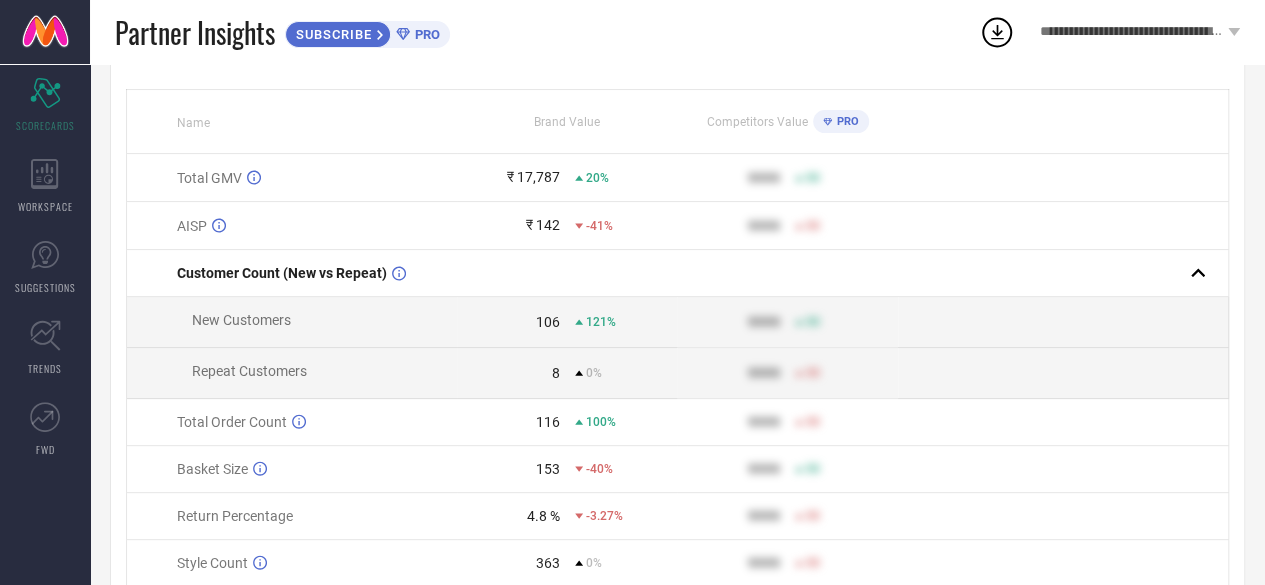 scroll, scrollTop: 251, scrollLeft: 0, axis: vertical 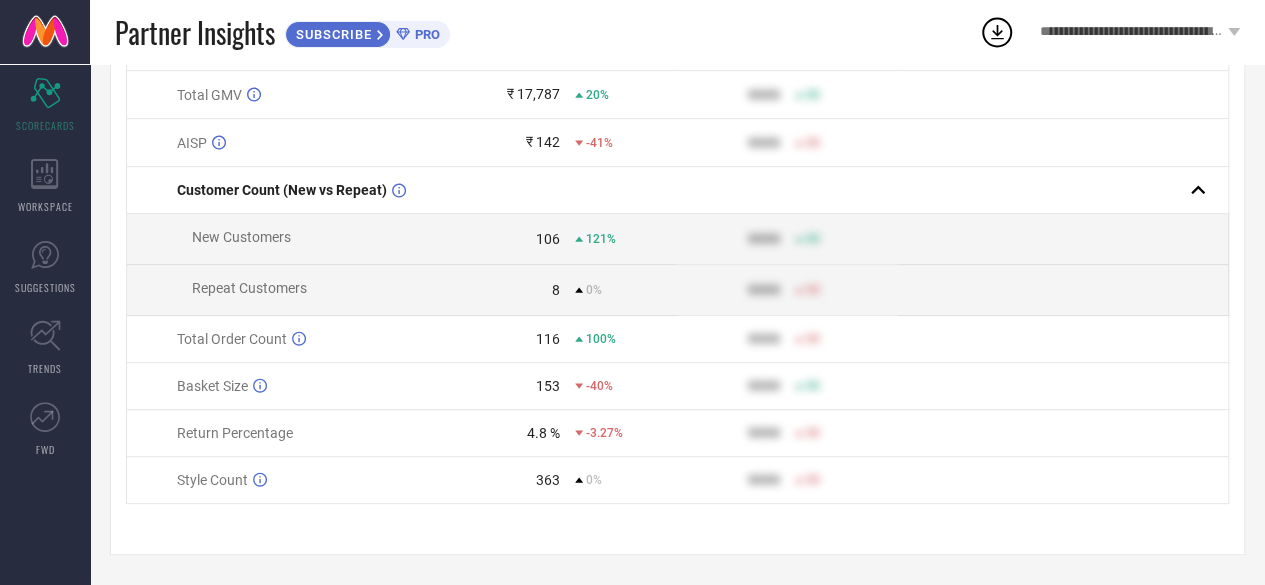 click on "121%" at bounding box center (601, 239) 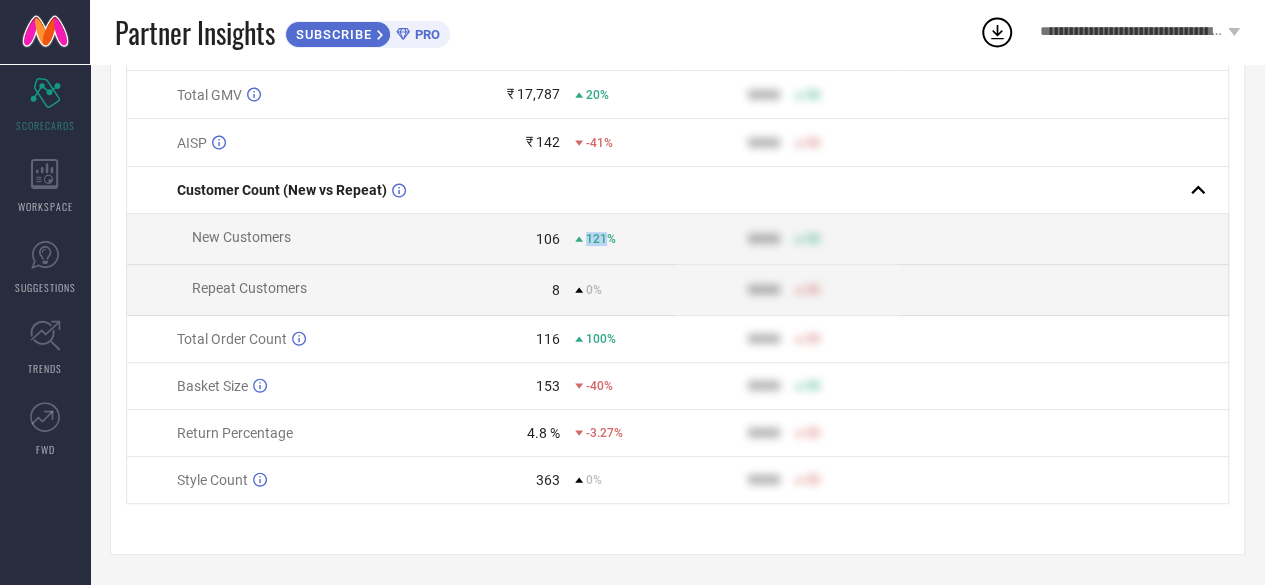 click on "121%" at bounding box center [601, 239] 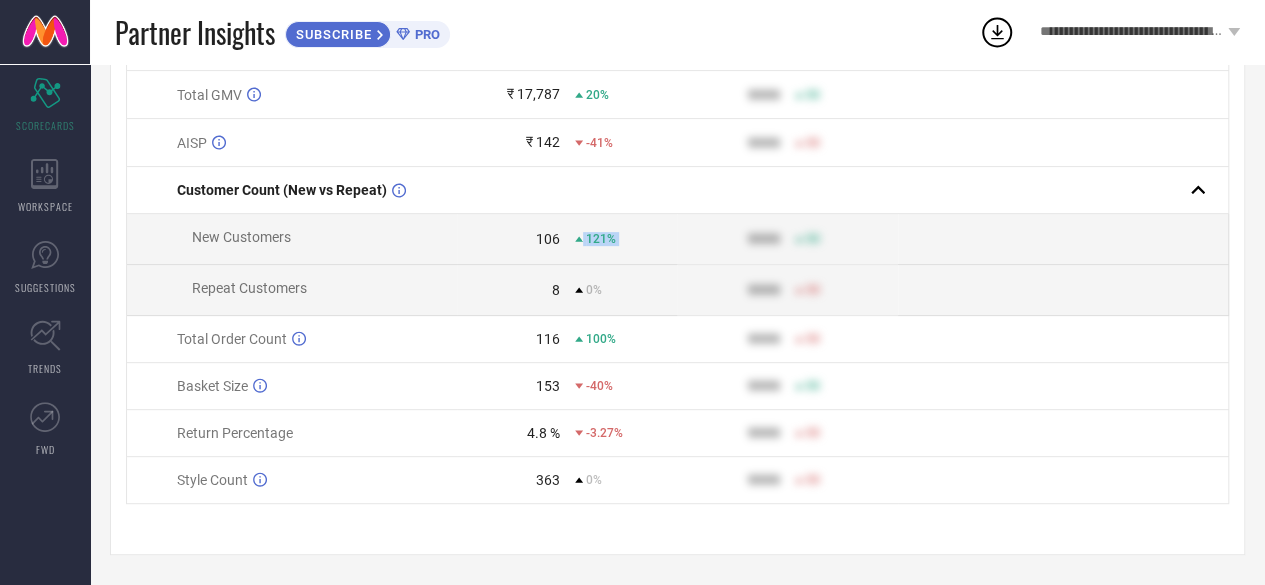 click on "121%" at bounding box center (601, 239) 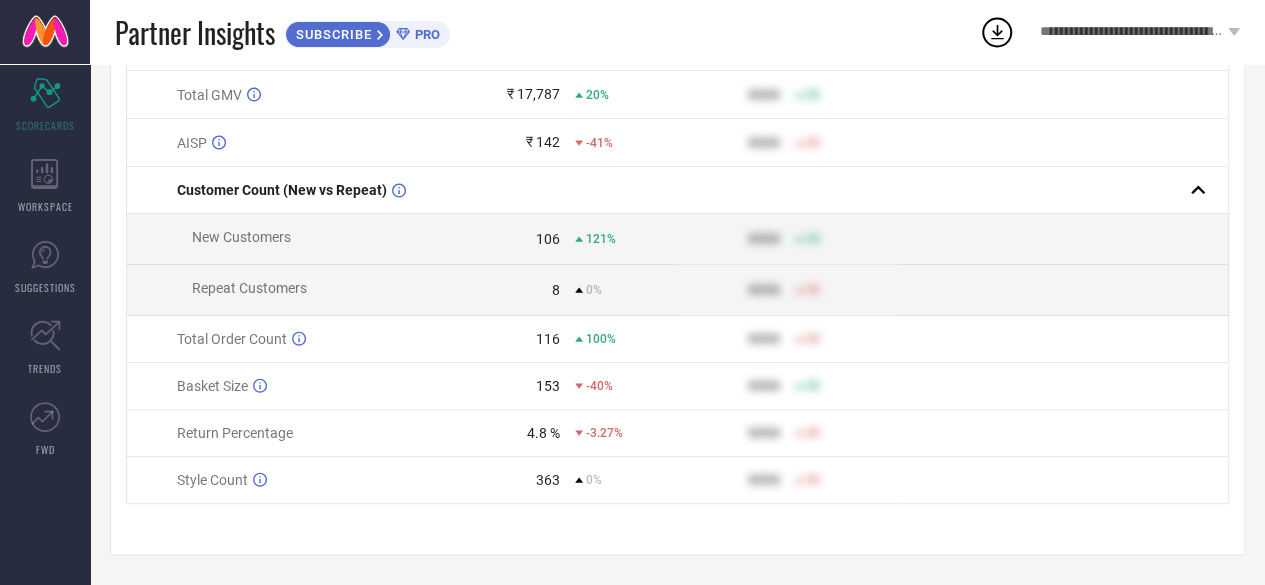 click on "0%" at bounding box center (594, 290) 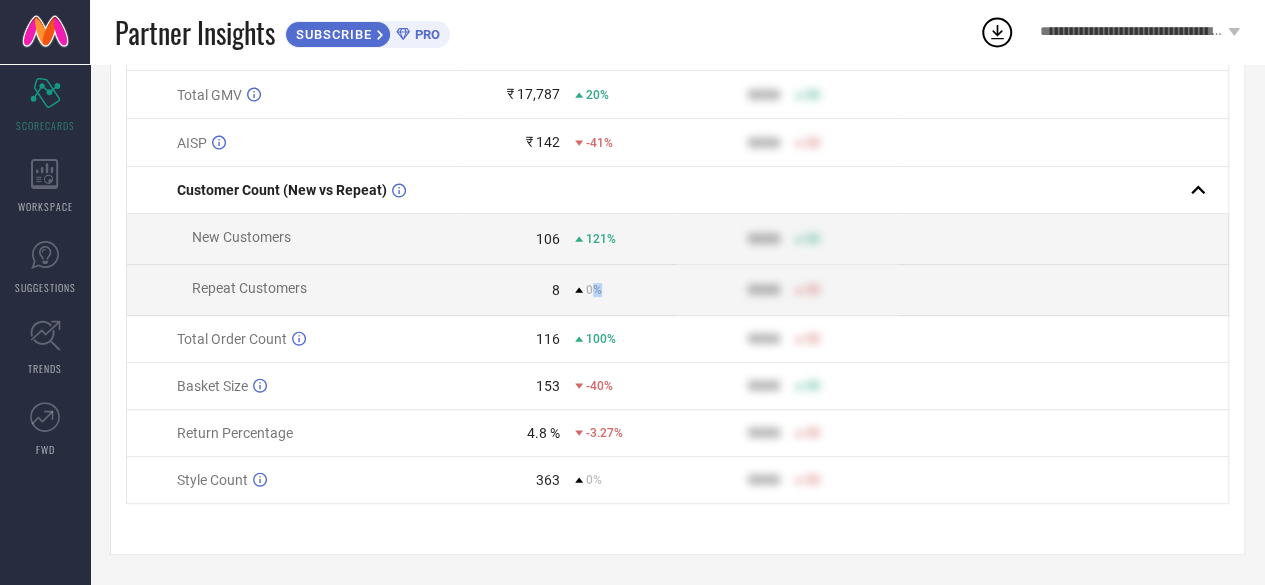click on "0%" at bounding box center (594, 290) 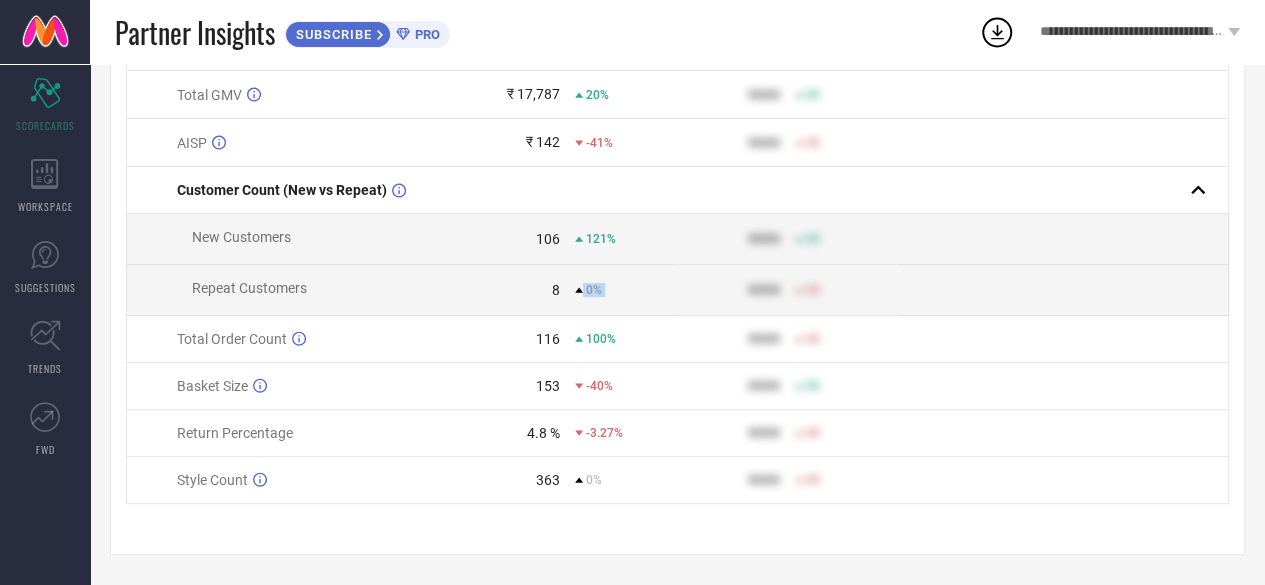click on "0%" at bounding box center [594, 290] 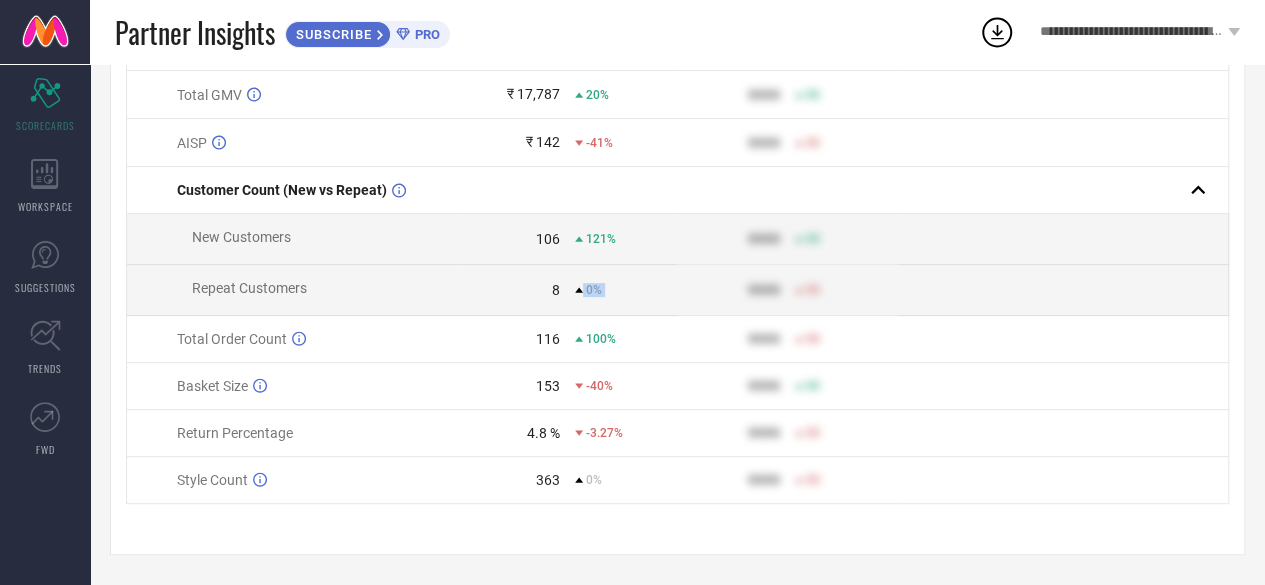 click on "0%" at bounding box center [626, 290] 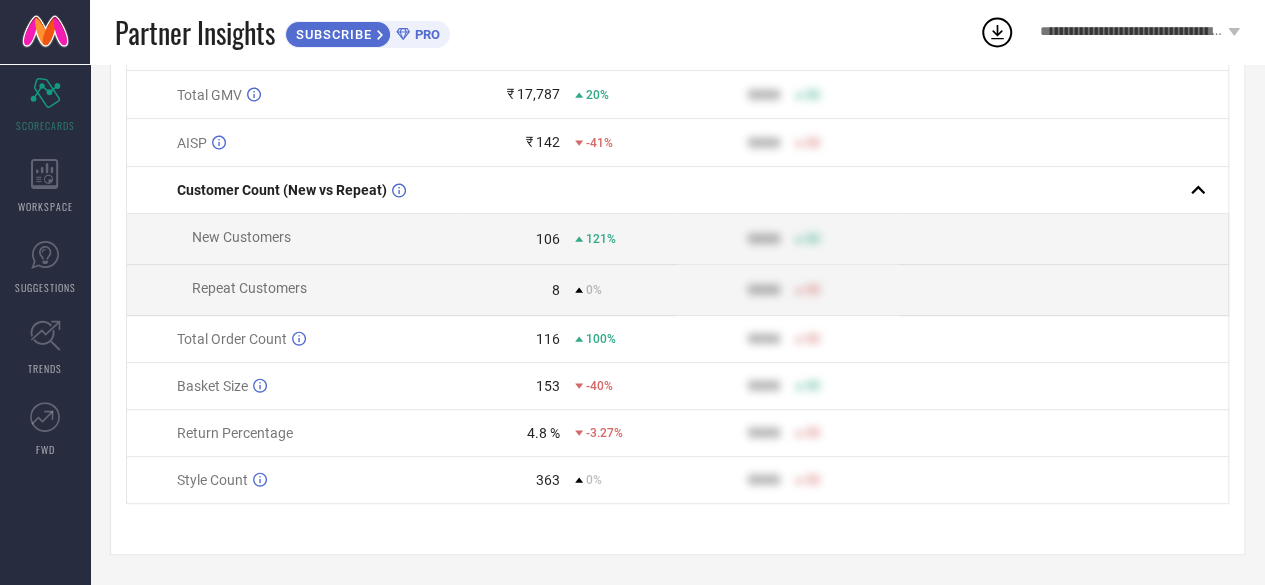 click on "100%" at bounding box center [601, 339] 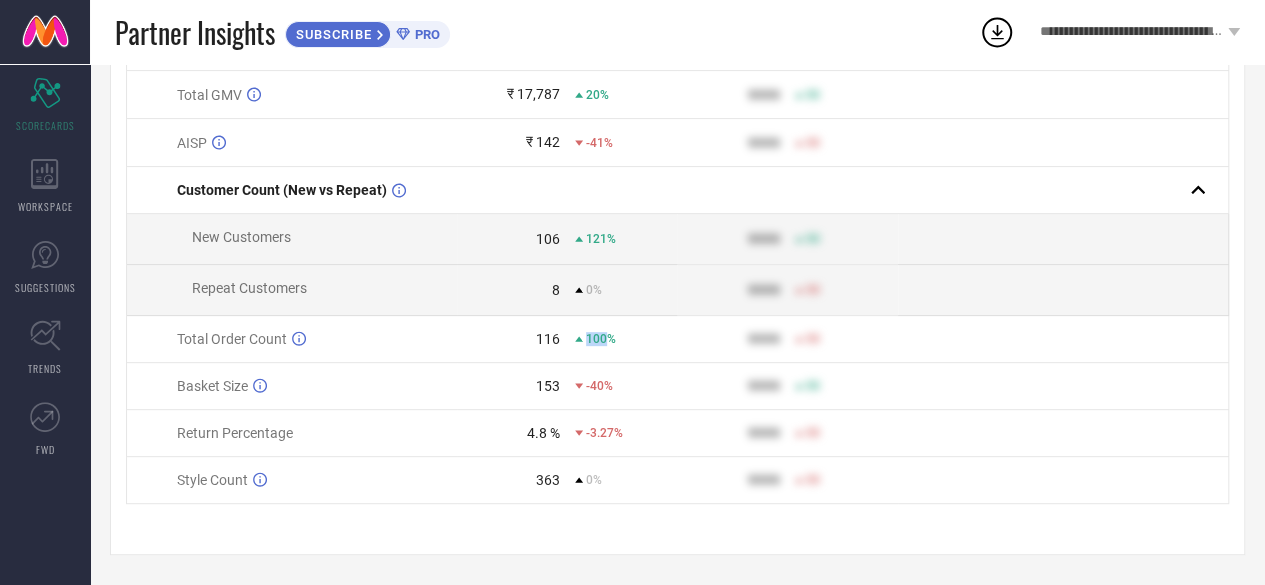 click on "100%" at bounding box center (601, 339) 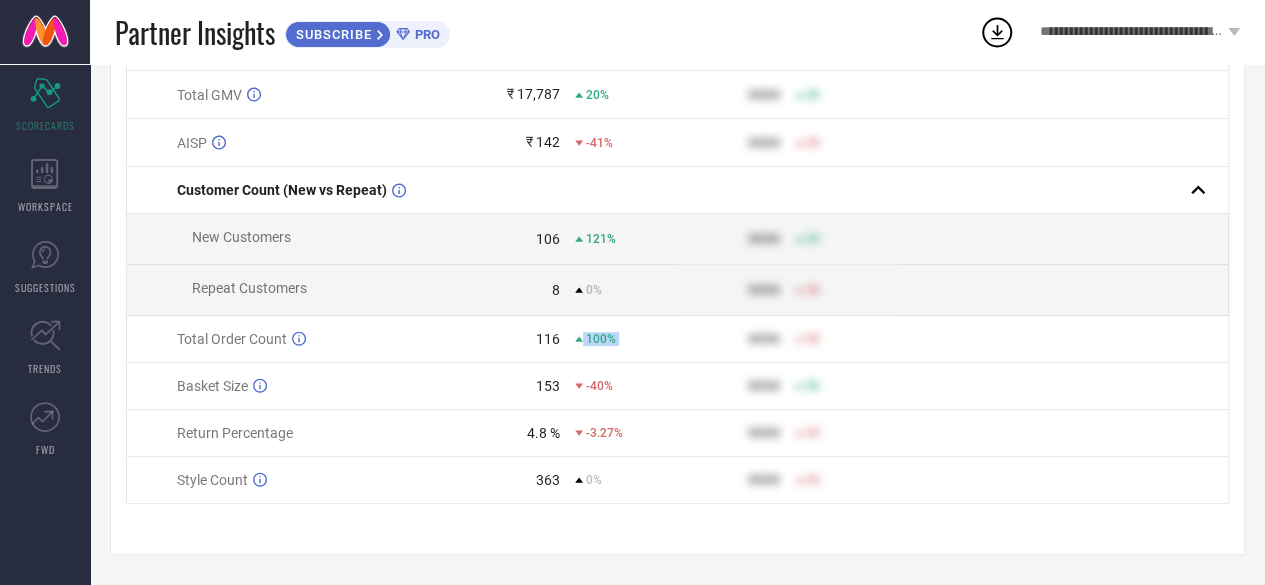 click on "100%" at bounding box center [601, 339] 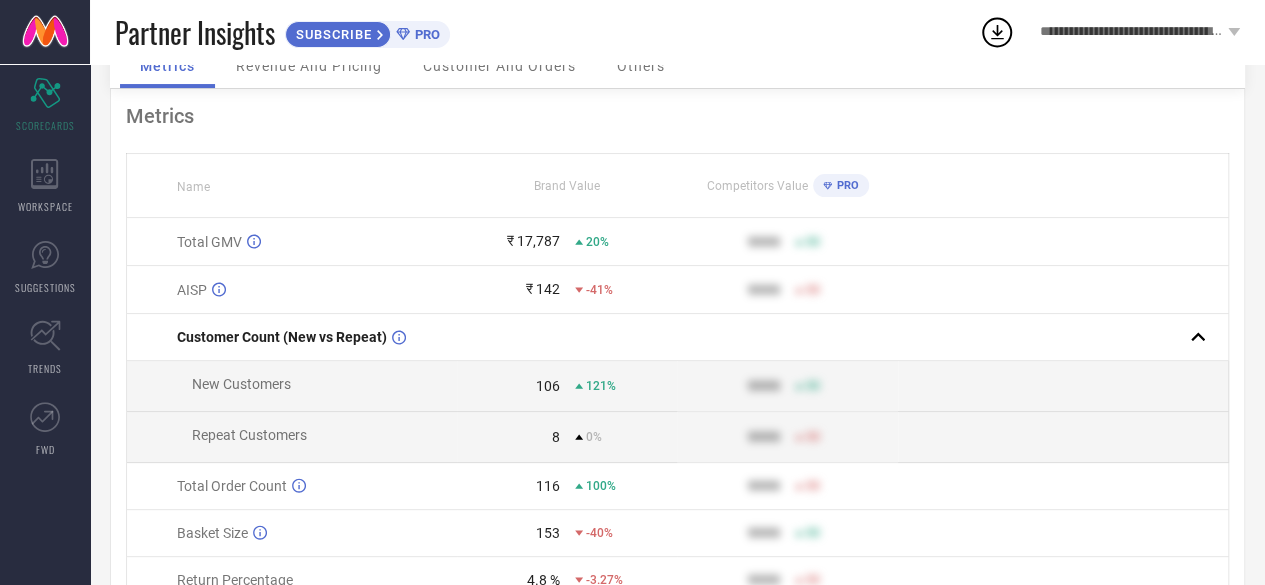 scroll, scrollTop: 0, scrollLeft: 0, axis: both 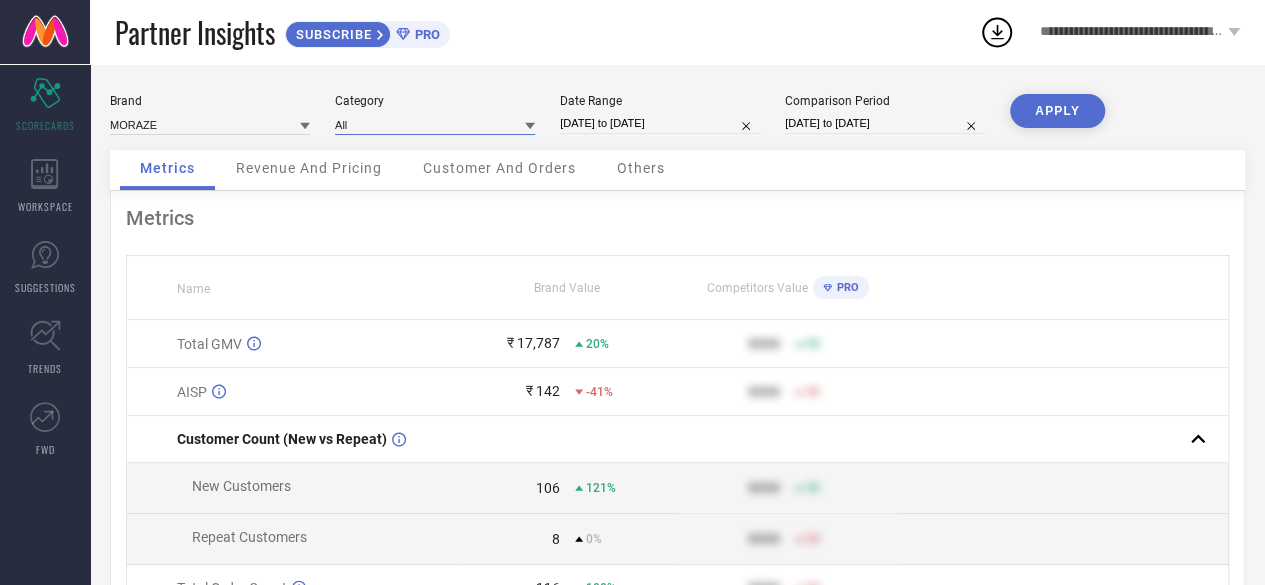 click at bounding box center [435, 124] 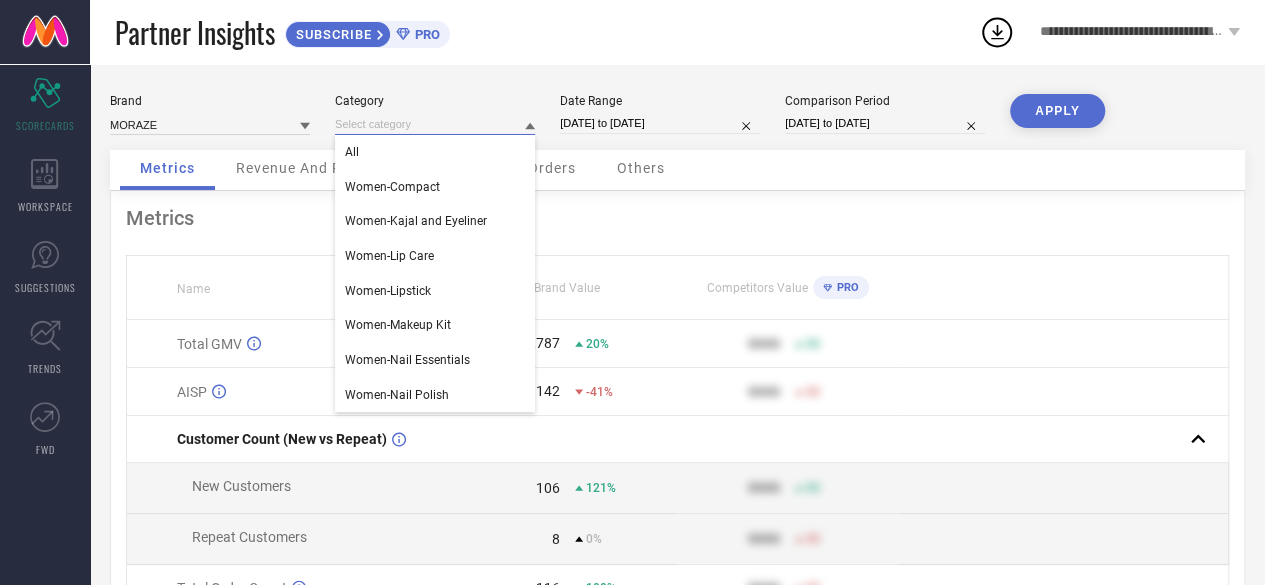 type 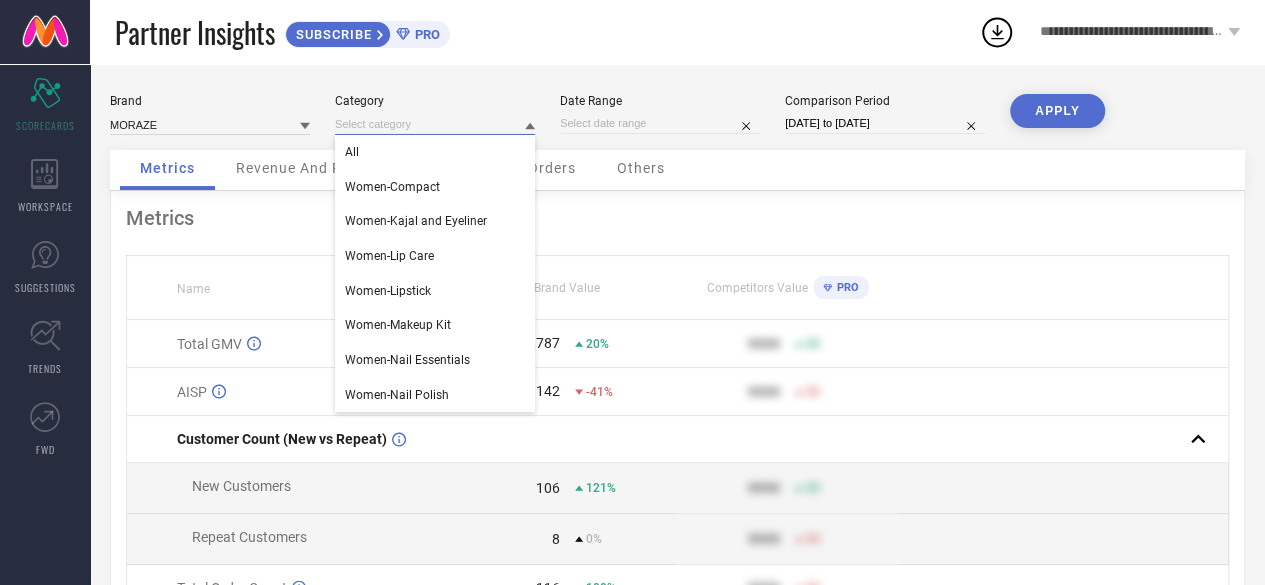 click at bounding box center [660, 123] 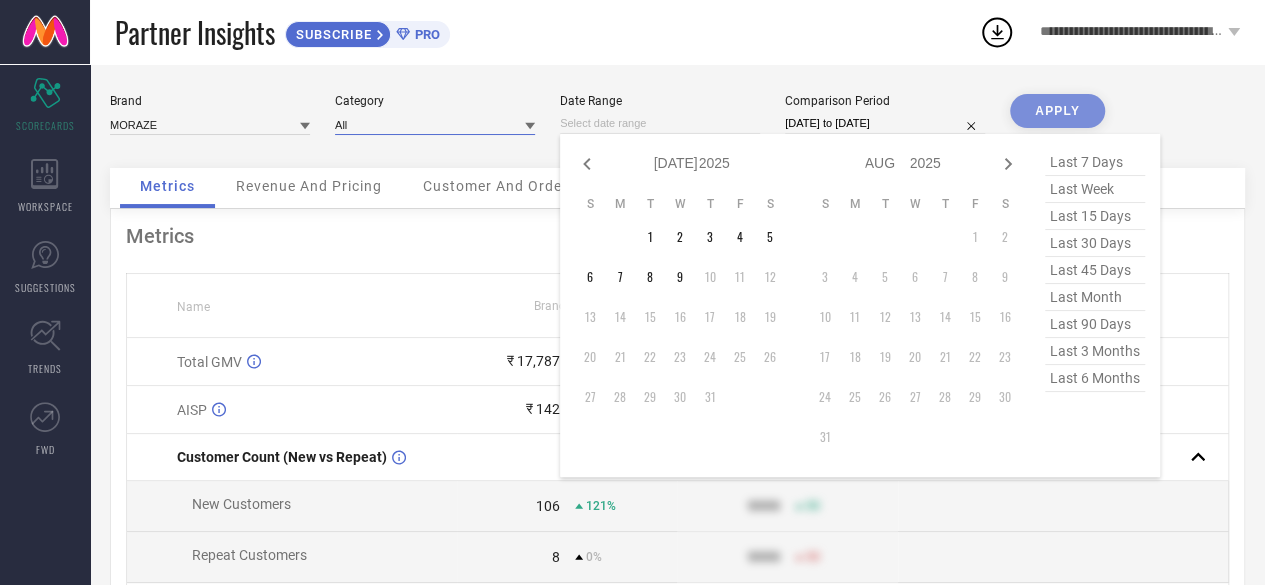 type 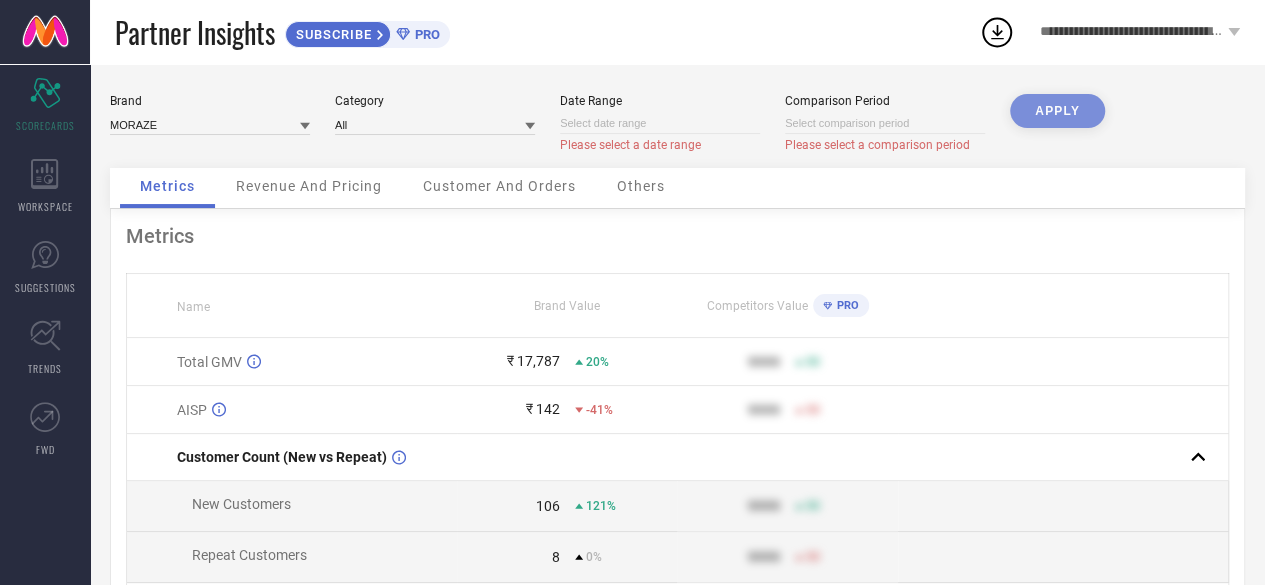 click on "Date Range Please select a date range" at bounding box center (660, 123) 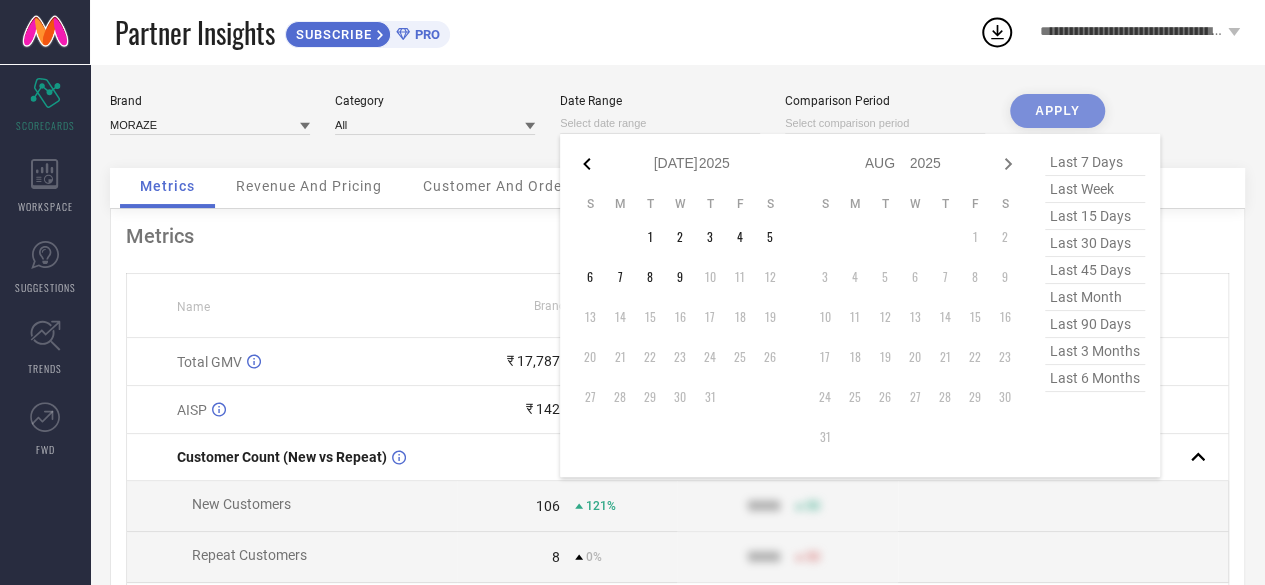 click 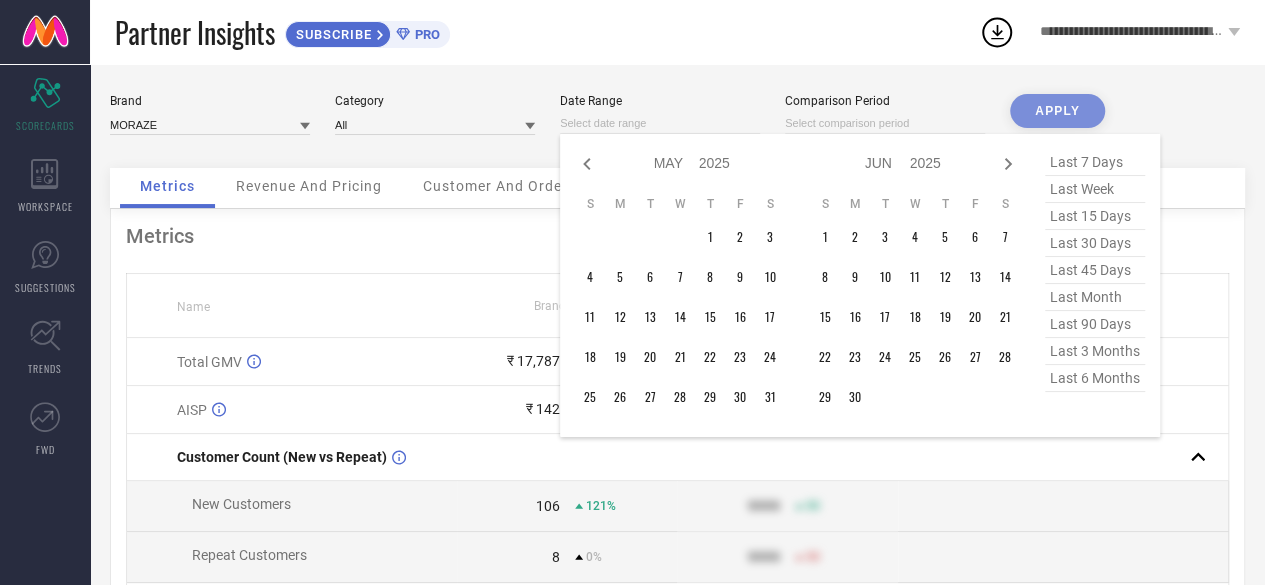 click 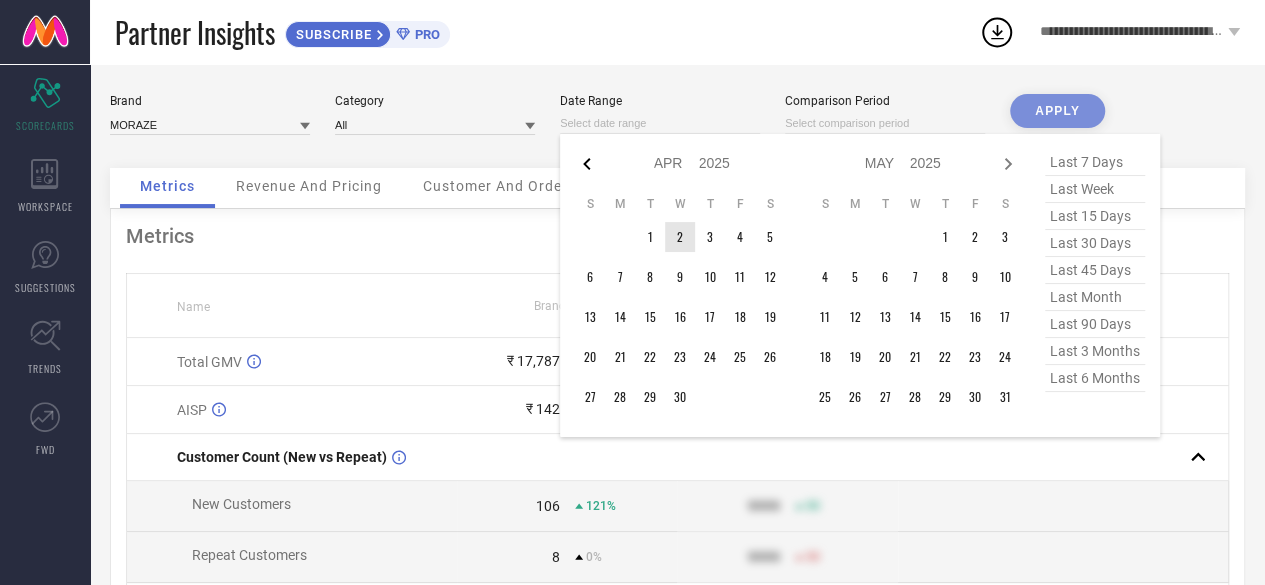 click 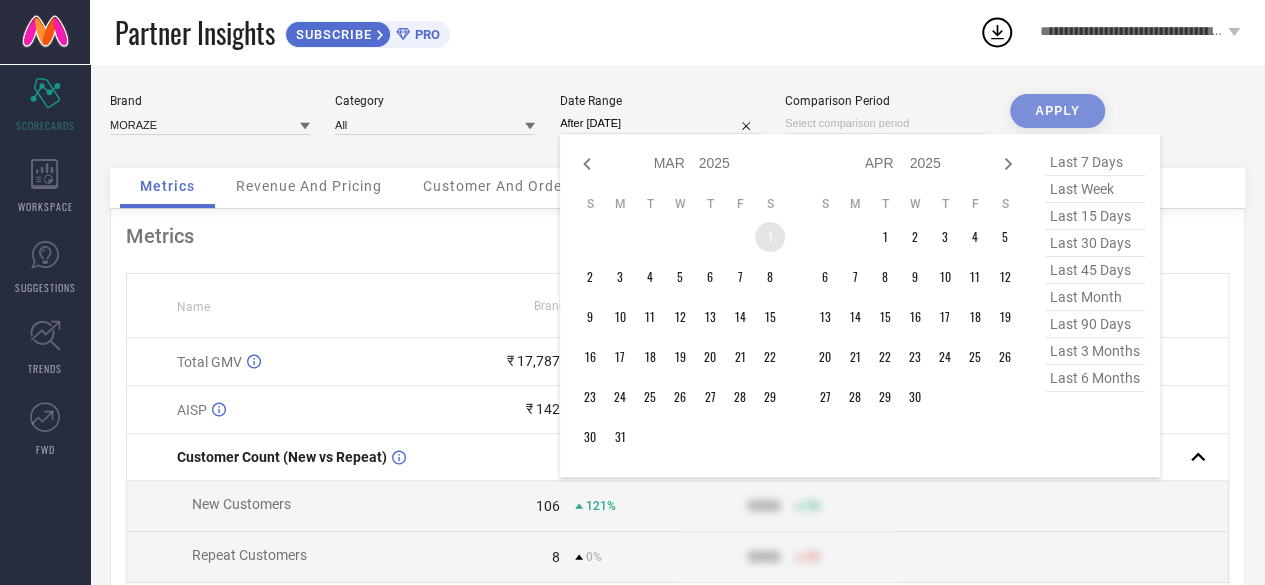 click on "1" at bounding box center [770, 237] 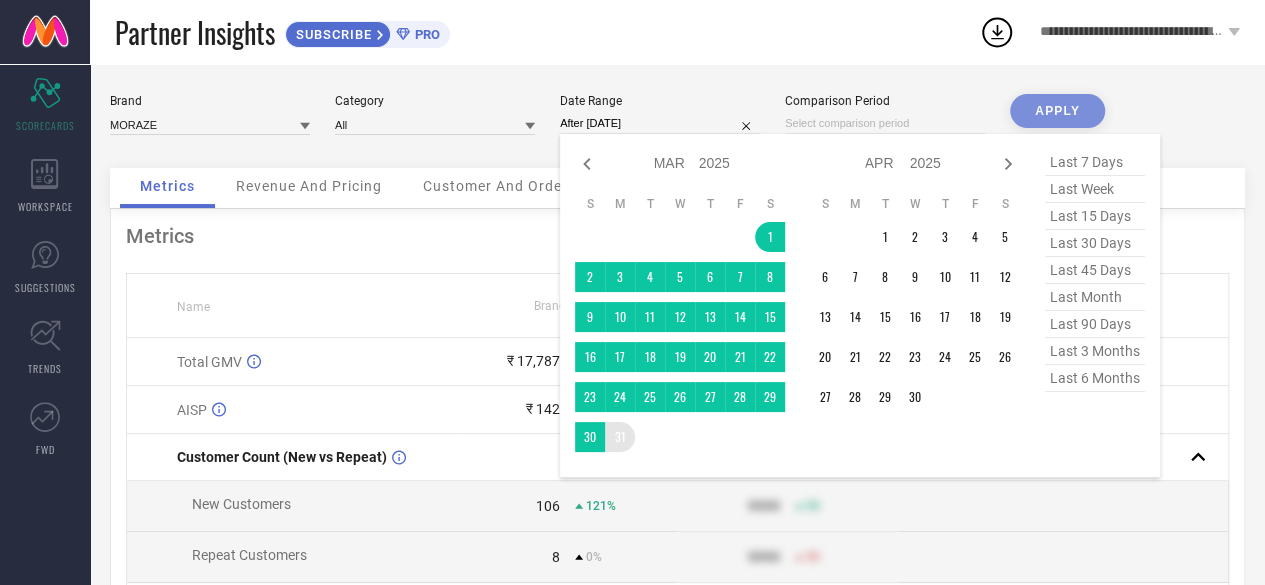 type on "[DATE] to [DATE]" 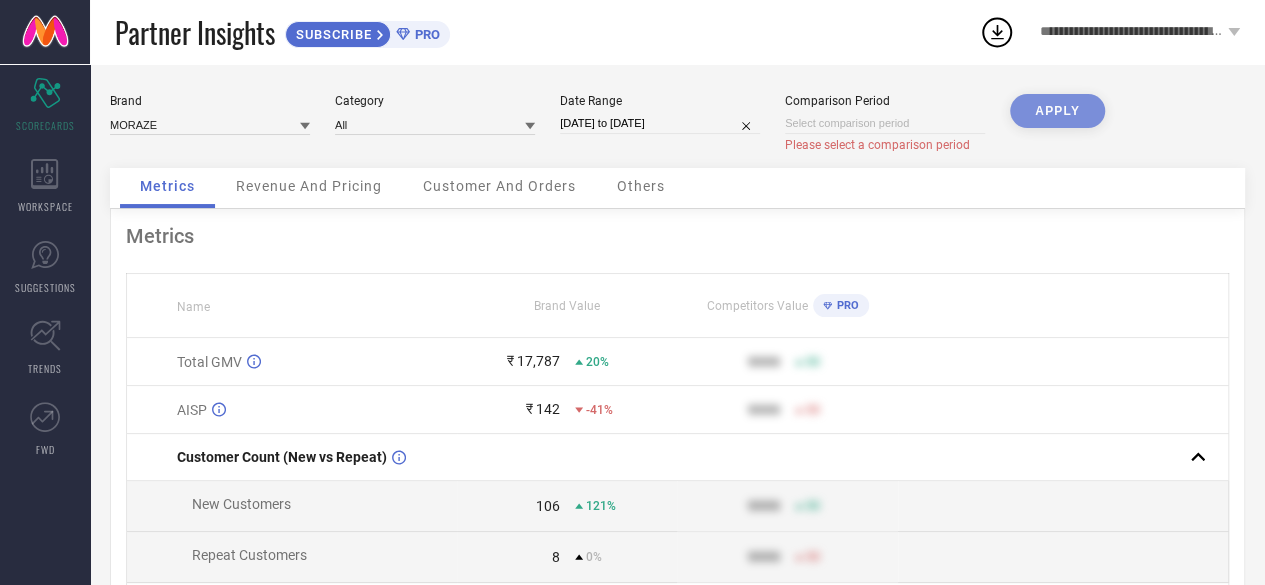 select on "6" 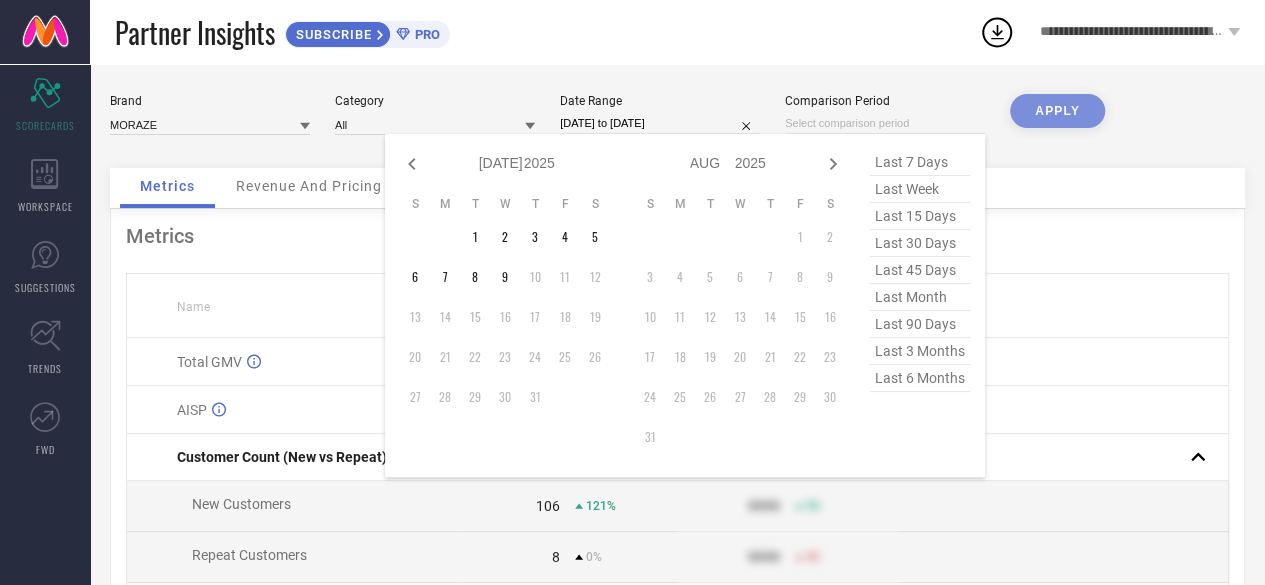 drag, startPoint x: 951, startPoint y: 116, endPoint x: 938, endPoint y: 131, distance: 19.849434 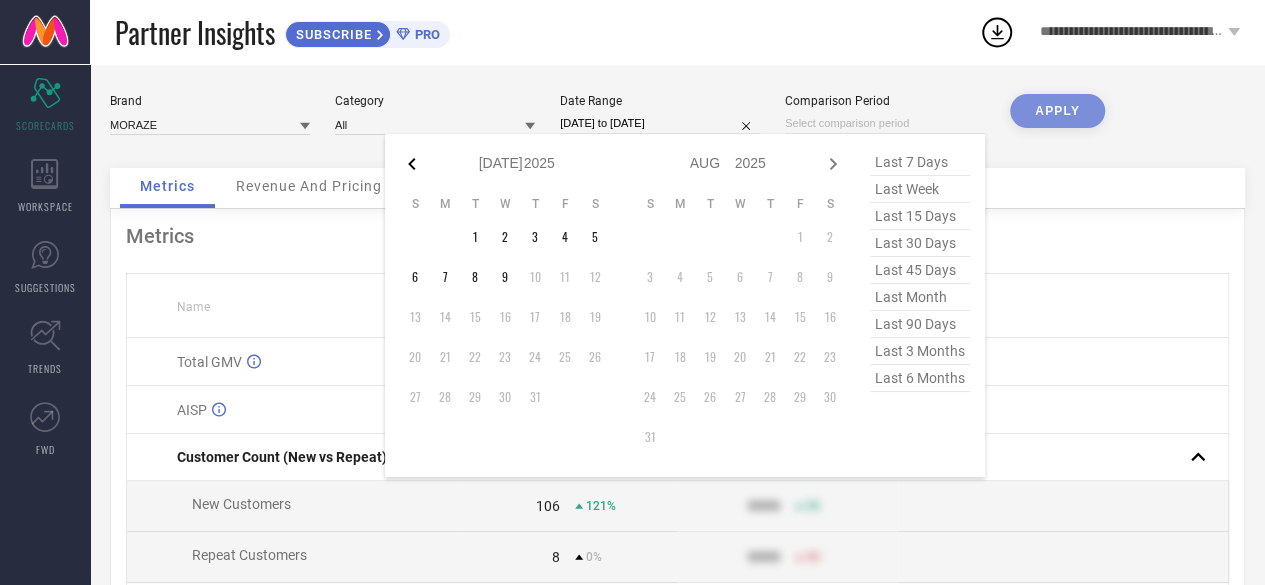 click on "Jan Feb Mar Apr May Jun [DATE] Aug Sep Oct Nov [DATE] 2016 2017 2018 2019 2020 2021 2022 2023 2024 2025 2026 2027 2028 2029 2030 2031 2032 2033 2034" at bounding box center [505, 163] 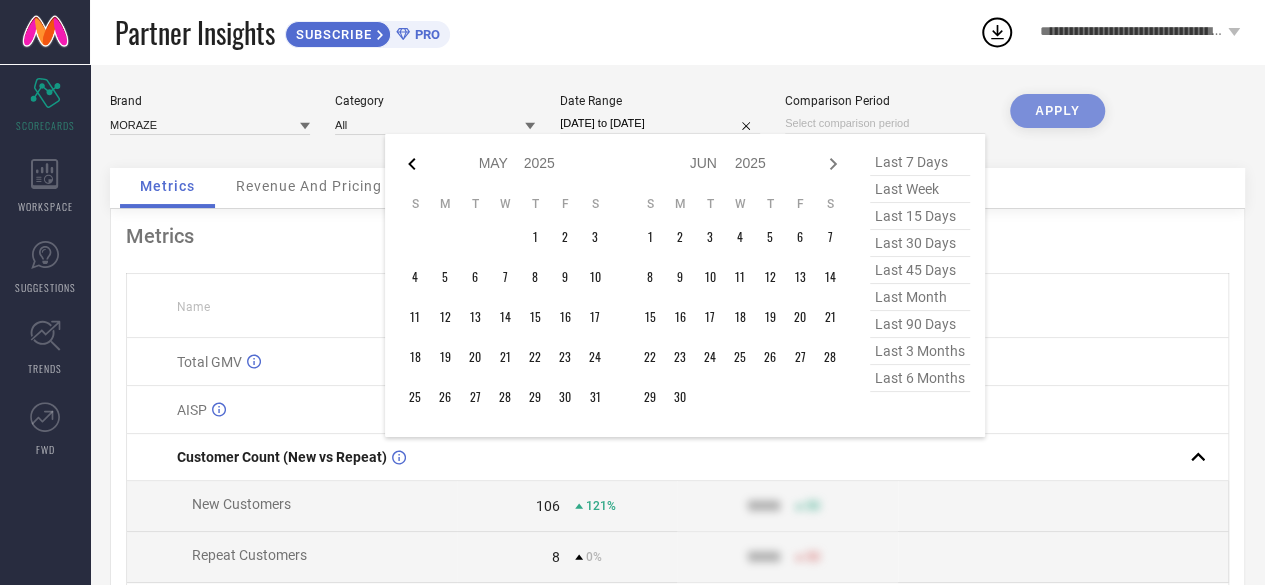 click 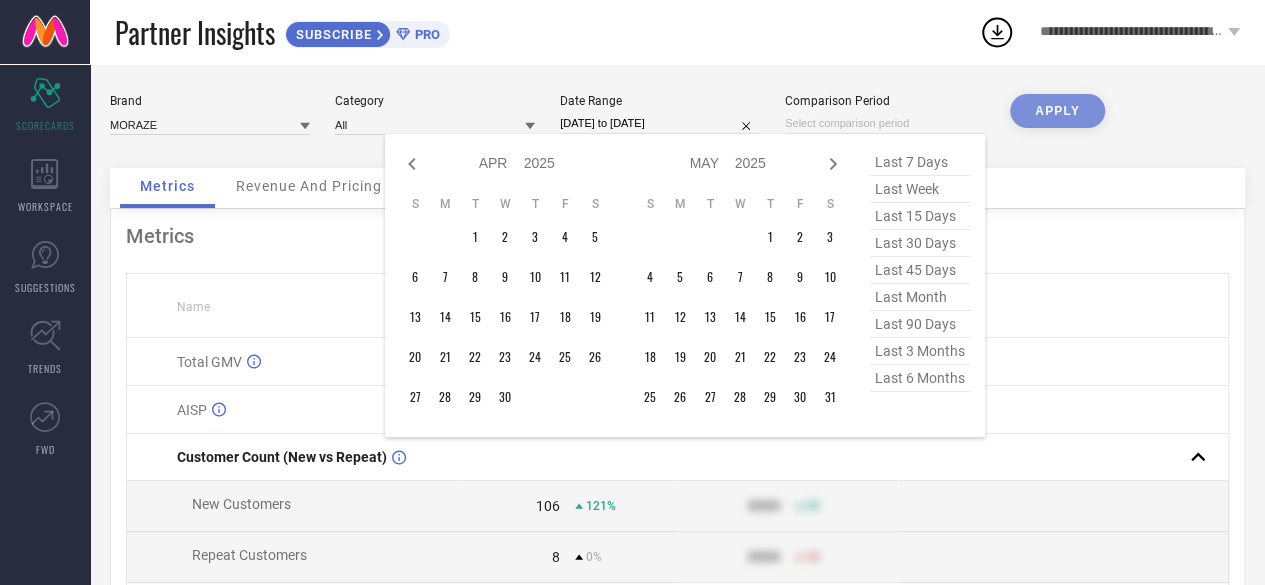 click 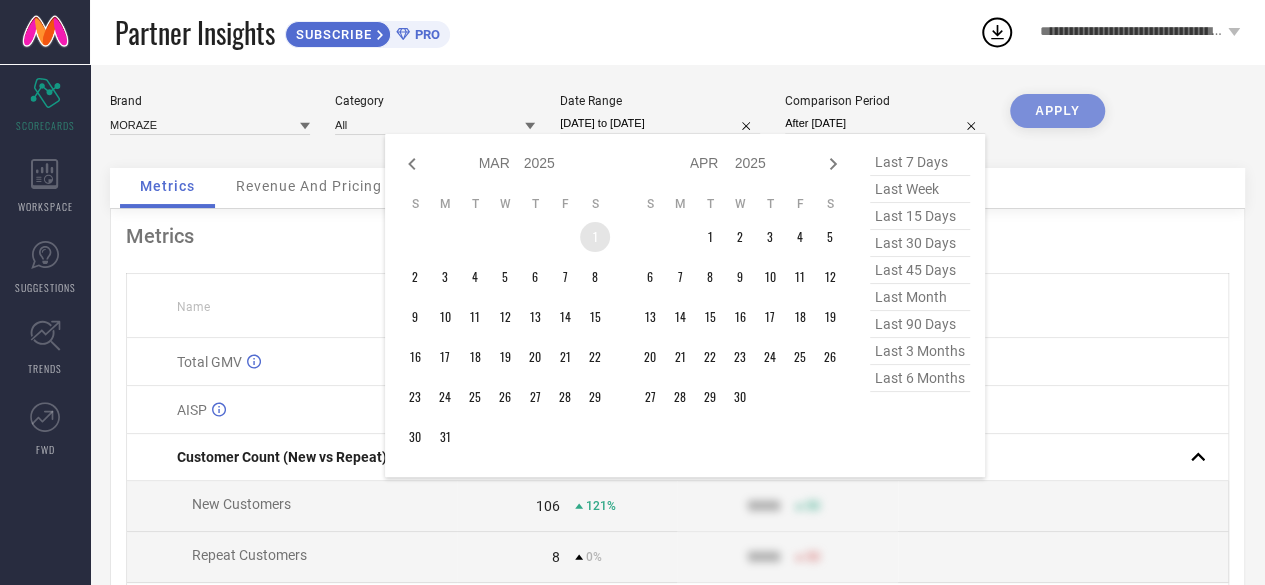 click on "1" at bounding box center [595, 237] 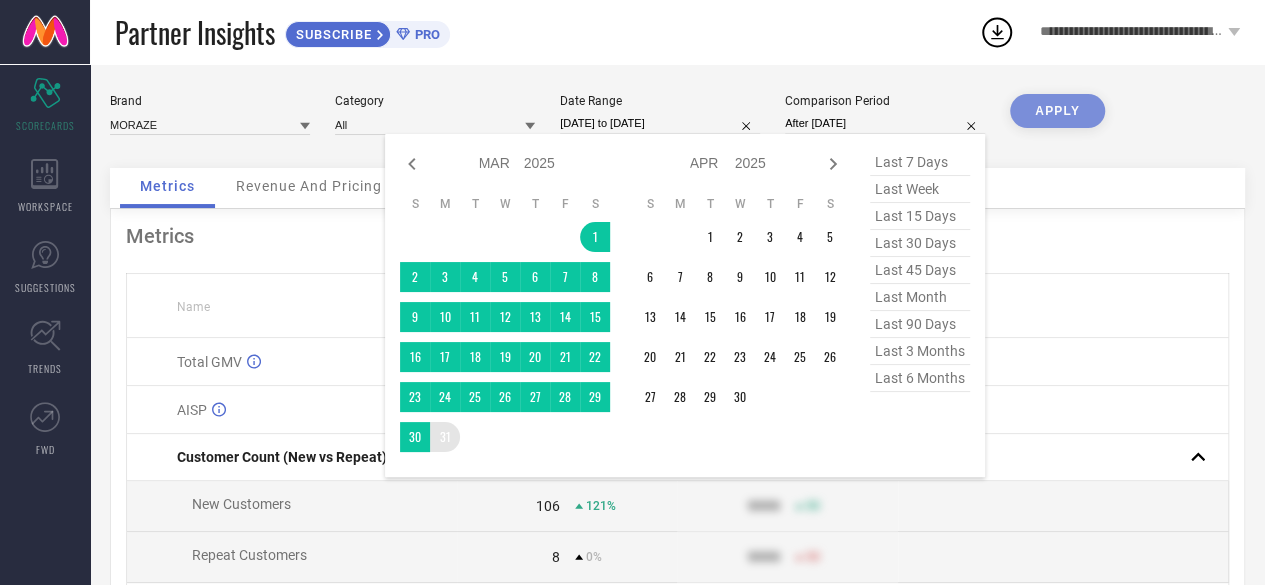 type on "[DATE] to [DATE]" 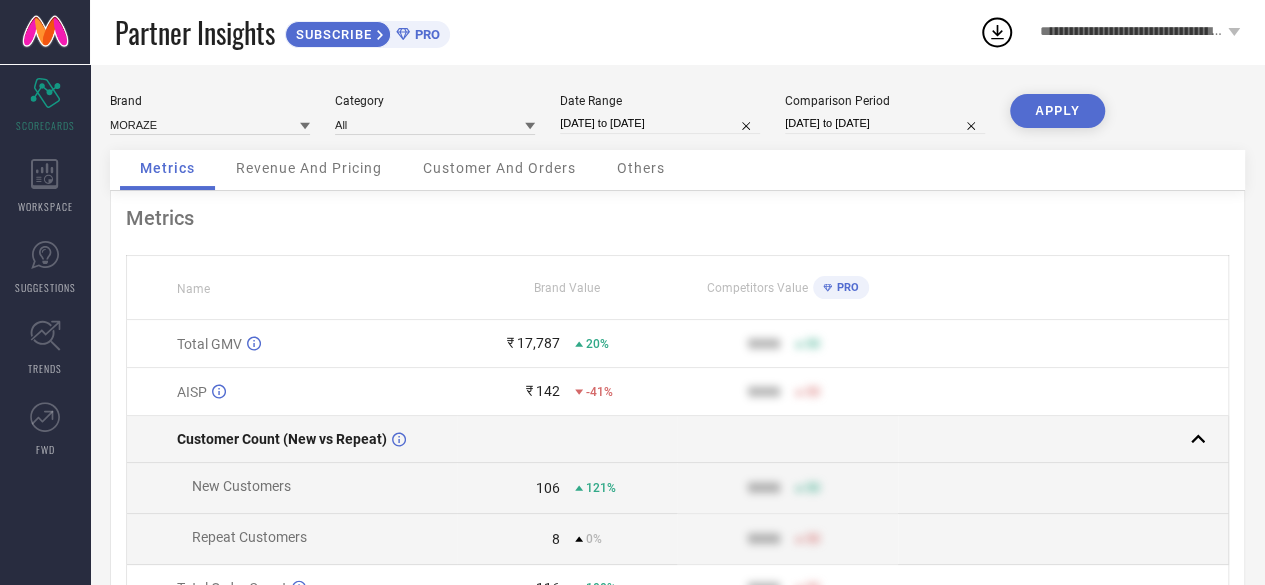 drag, startPoint x: 446, startPoint y: 435, endPoint x: 498, endPoint y: 417, distance: 55.027267 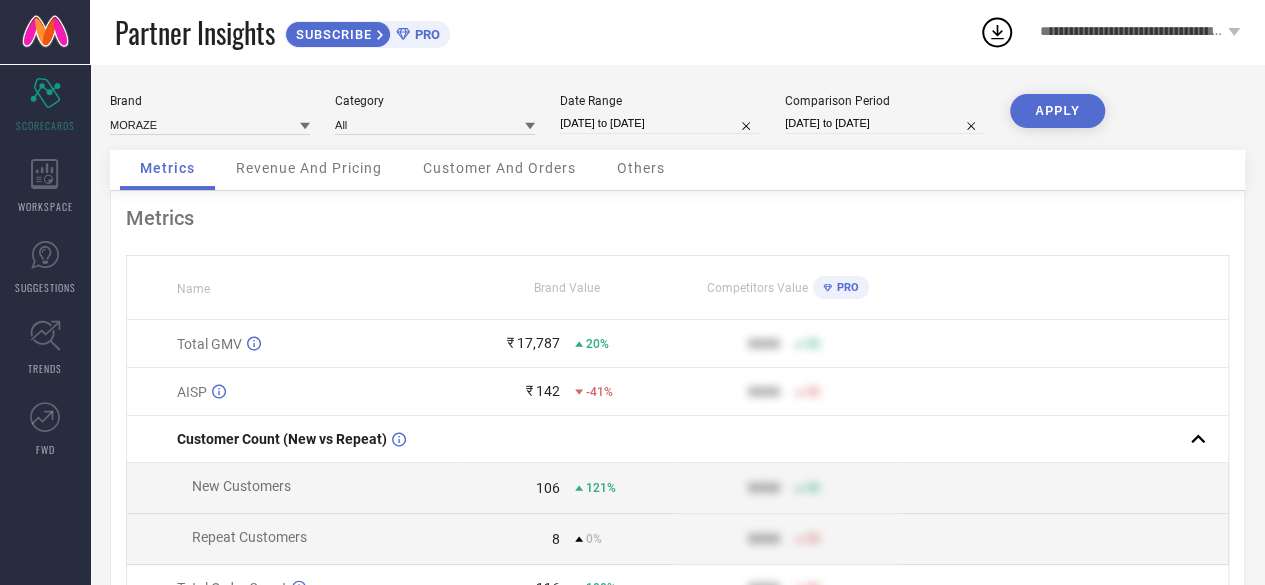 click on "APPLY" at bounding box center (1057, 111) 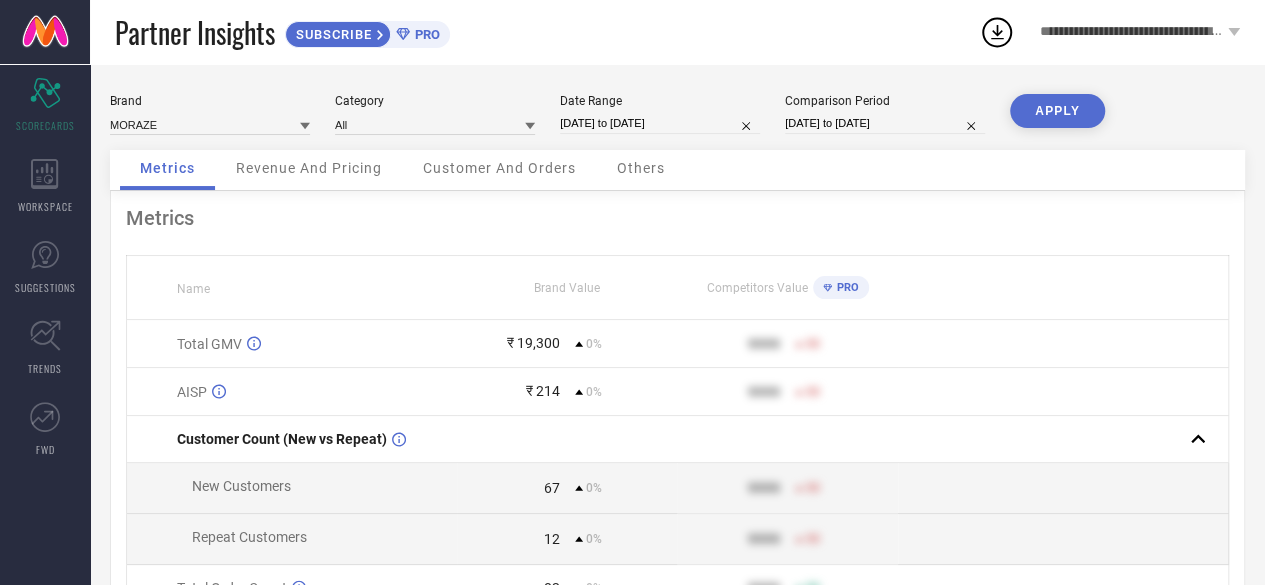 click on "₹ 19,300   0%" at bounding box center (567, 343) 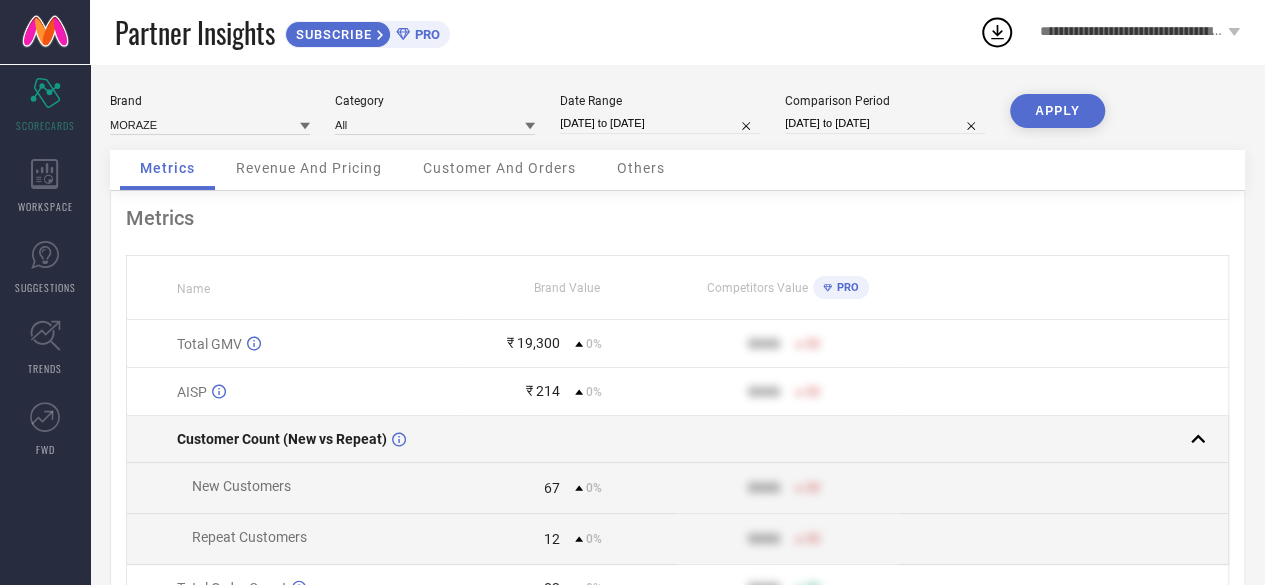 scroll, scrollTop: 0, scrollLeft: 0, axis: both 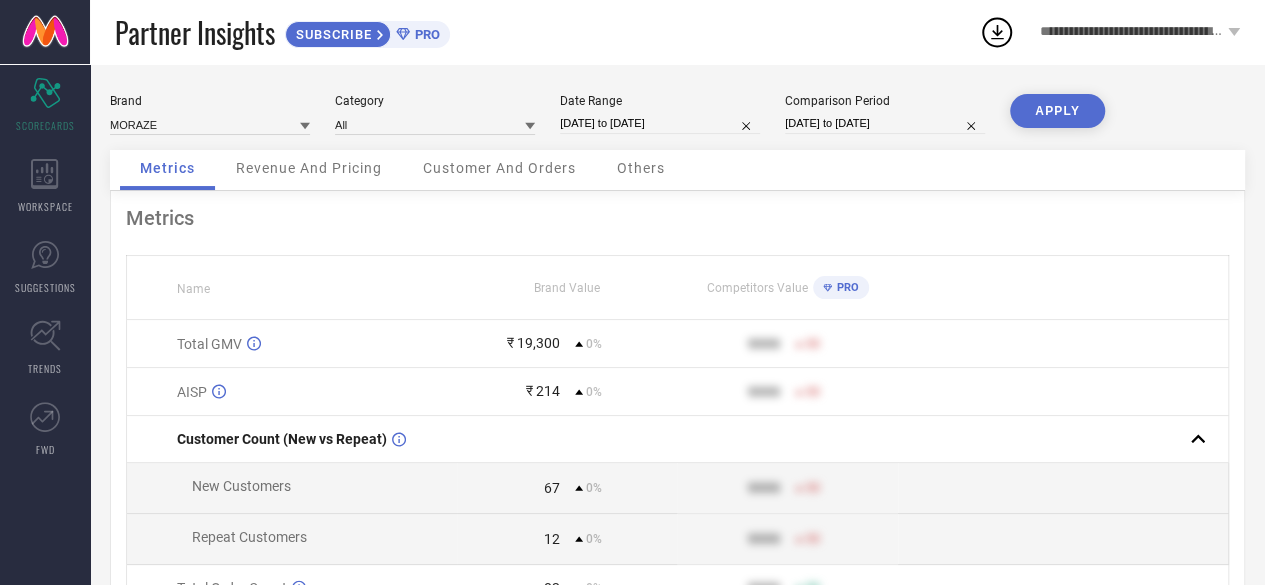 type 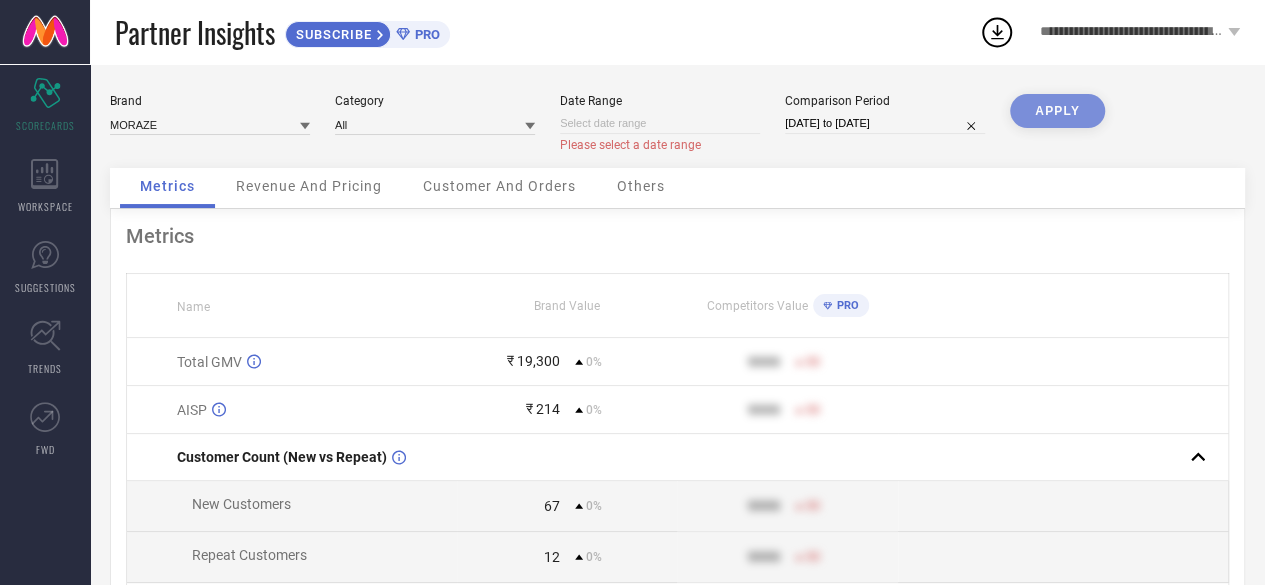 type 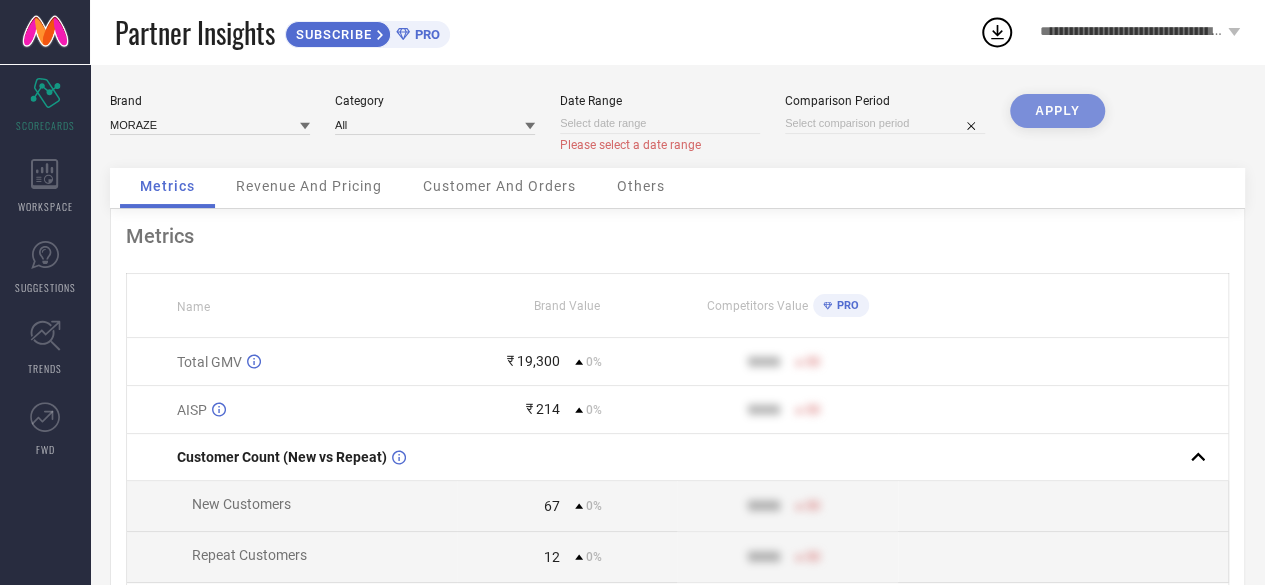 drag, startPoint x: 967, startPoint y: 125, endPoint x: 932, endPoint y: 136, distance: 36.687874 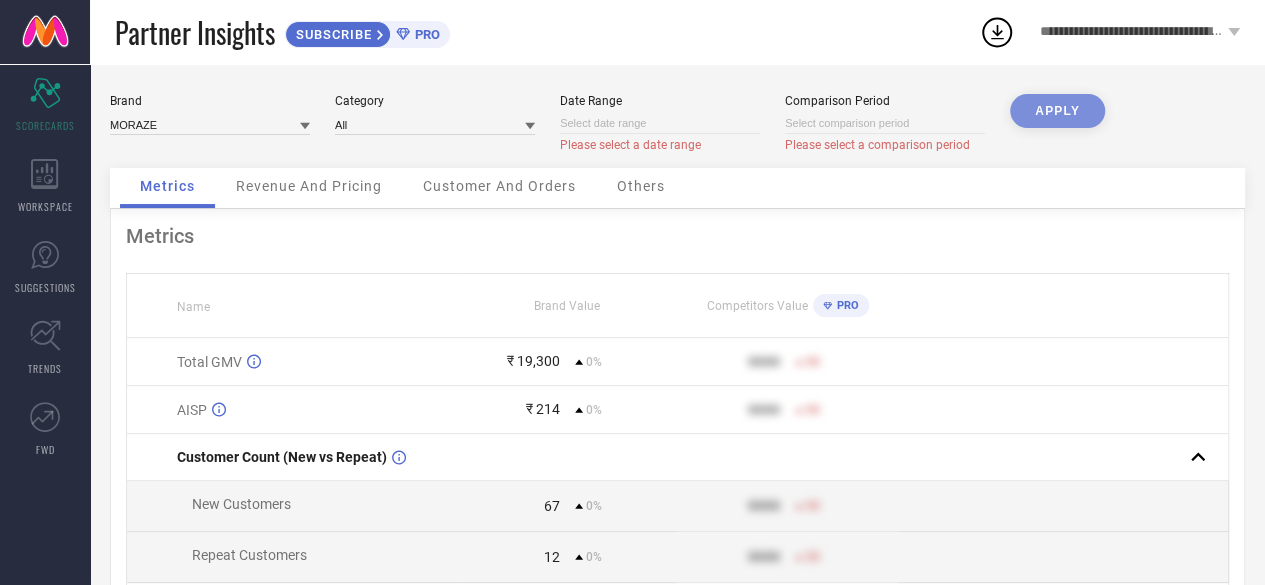 select on "6" 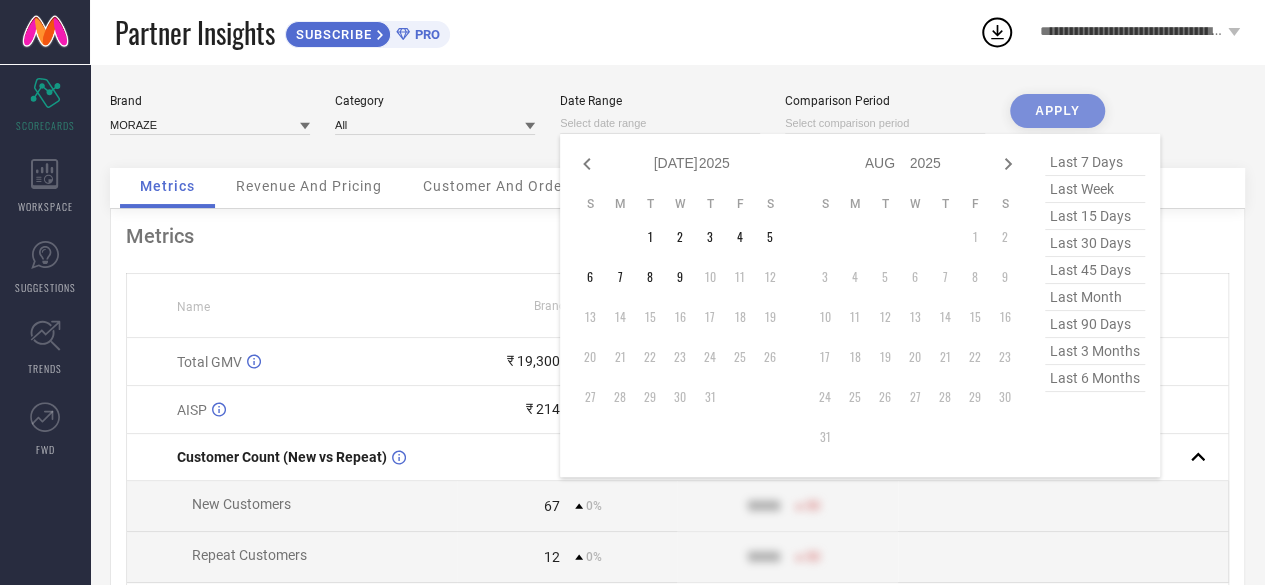 click at bounding box center (660, 123) 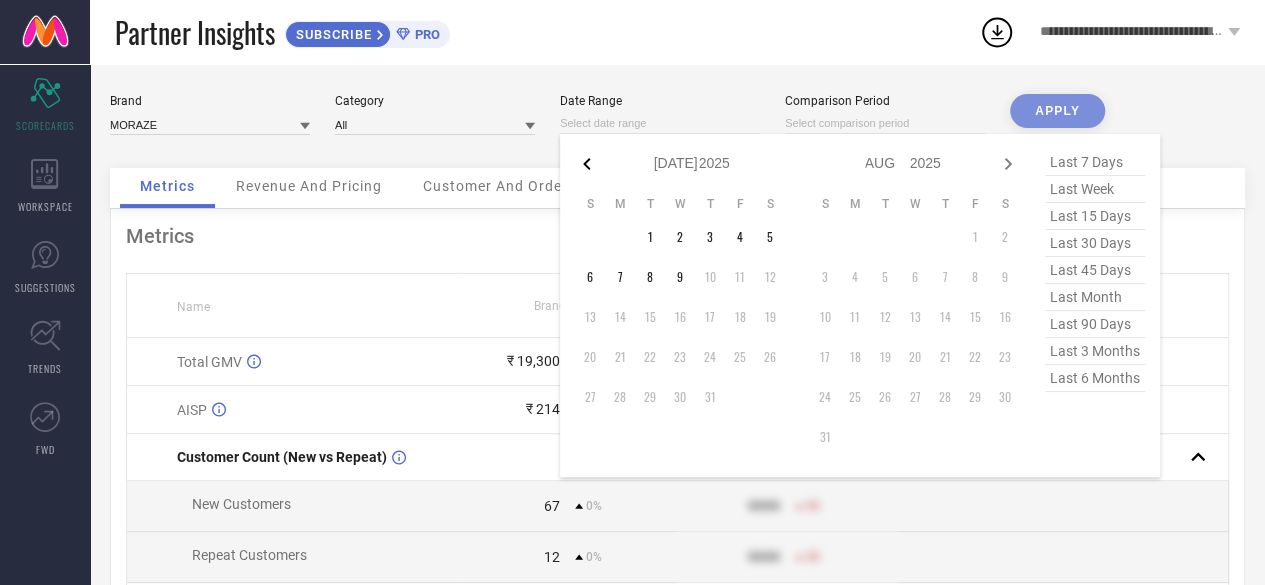 click 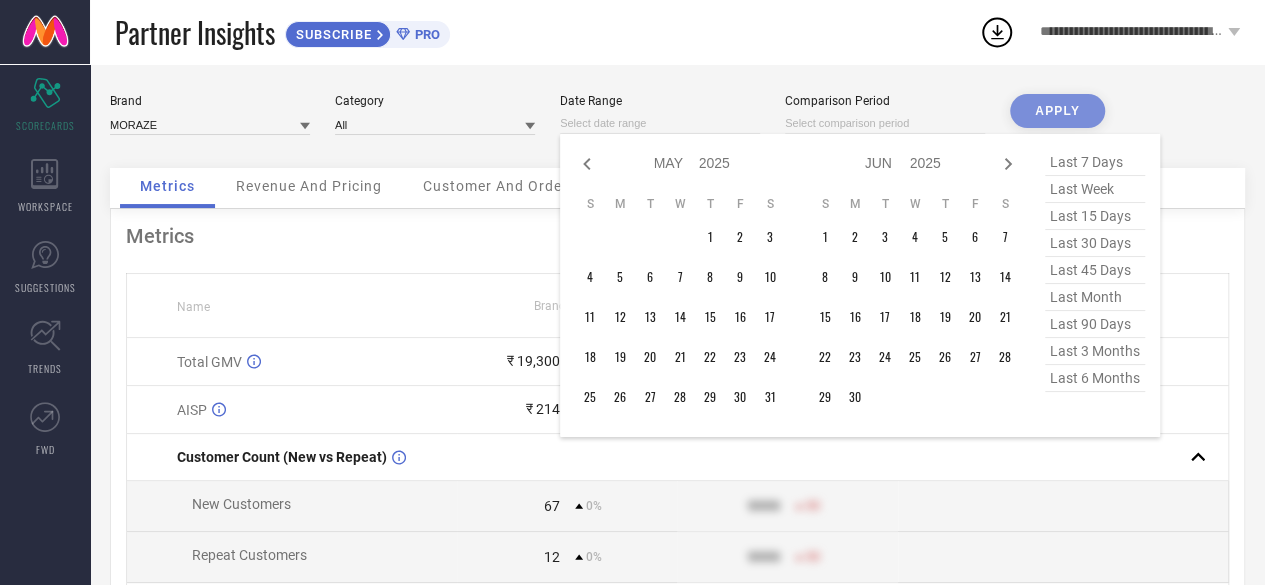 click 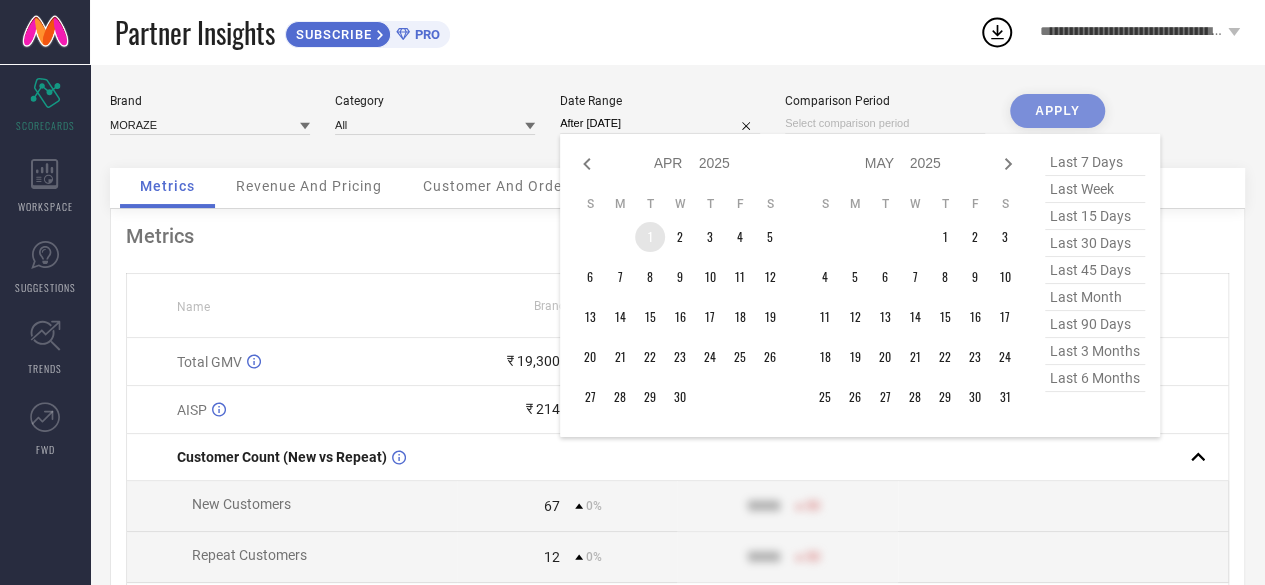 click on "1" at bounding box center (650, 237) 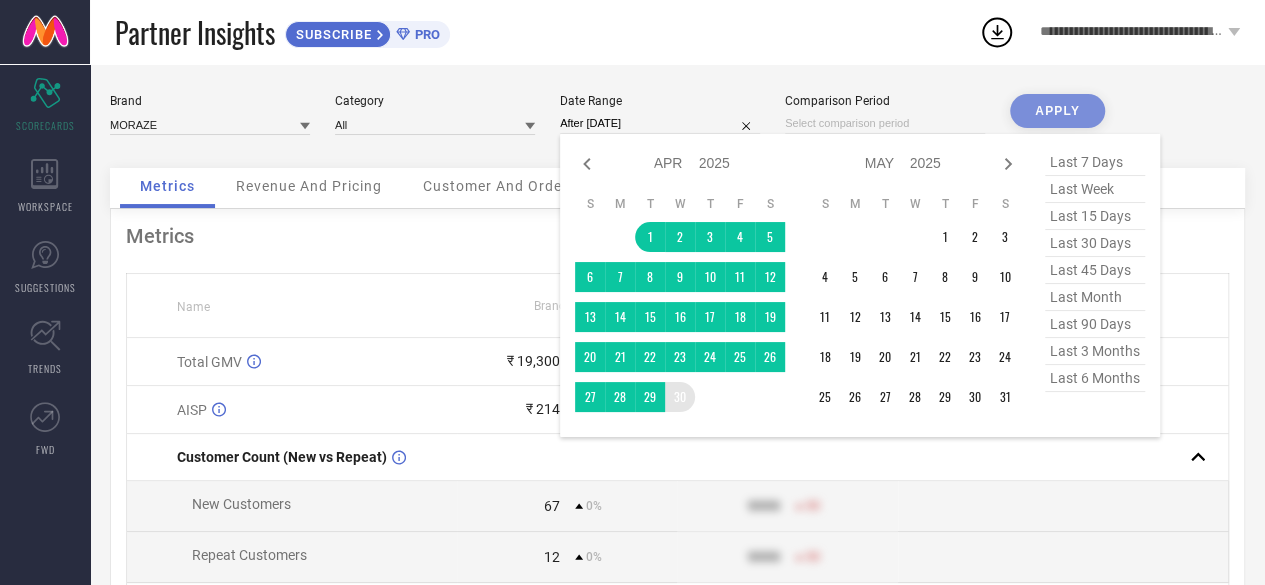 type on "[DATE] to [DATE]" 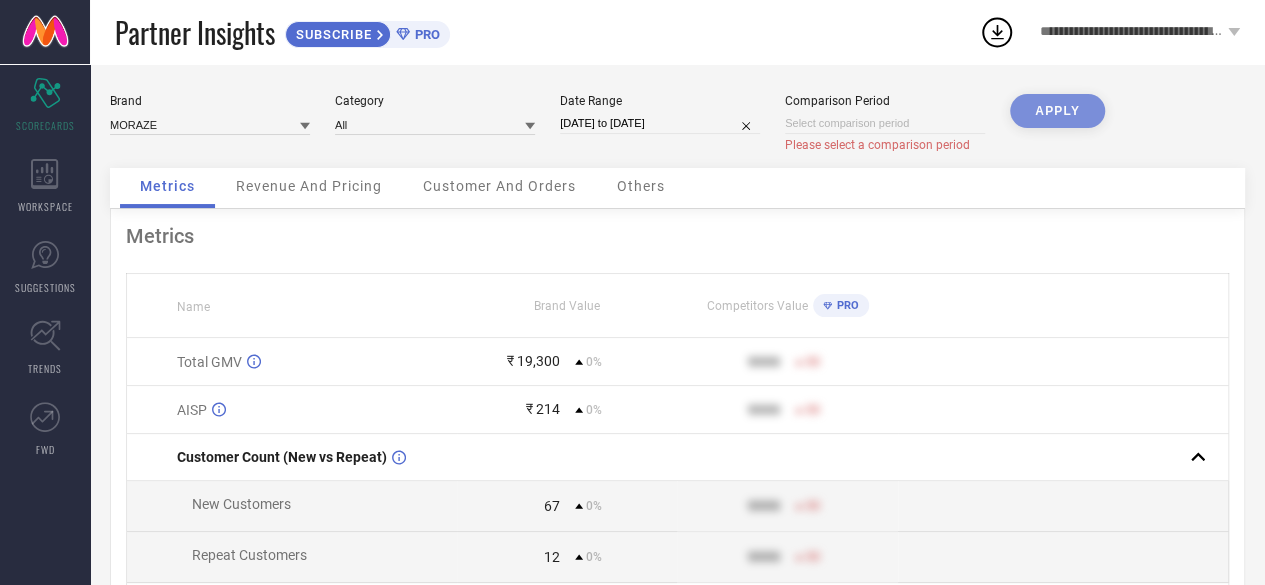 click on "Brand MORAZE Category All Date Range [DATE] to [DATE] Comparison Period Please select a comparison period APPLY Metrics Revenue And Pricing Customer And Orders Others Metrics Name Brand Value   Competitors Value   PRO Total GMV ₹ 19,300   0% 9999   50 AISP ₹ 214   0% 9999   50 Customer Count (New vs Repeat)  New Customers 67   0% 9999   50 Repeat Customers 12   0% 9999   50 Total Order Count  82   0% 9999   50 Basket Size  237   0% 9999   50 Return Percentage  7.78 %   0% 9999   50 Style Count  363   0% 9999   50" at bounding box center [677, 458] 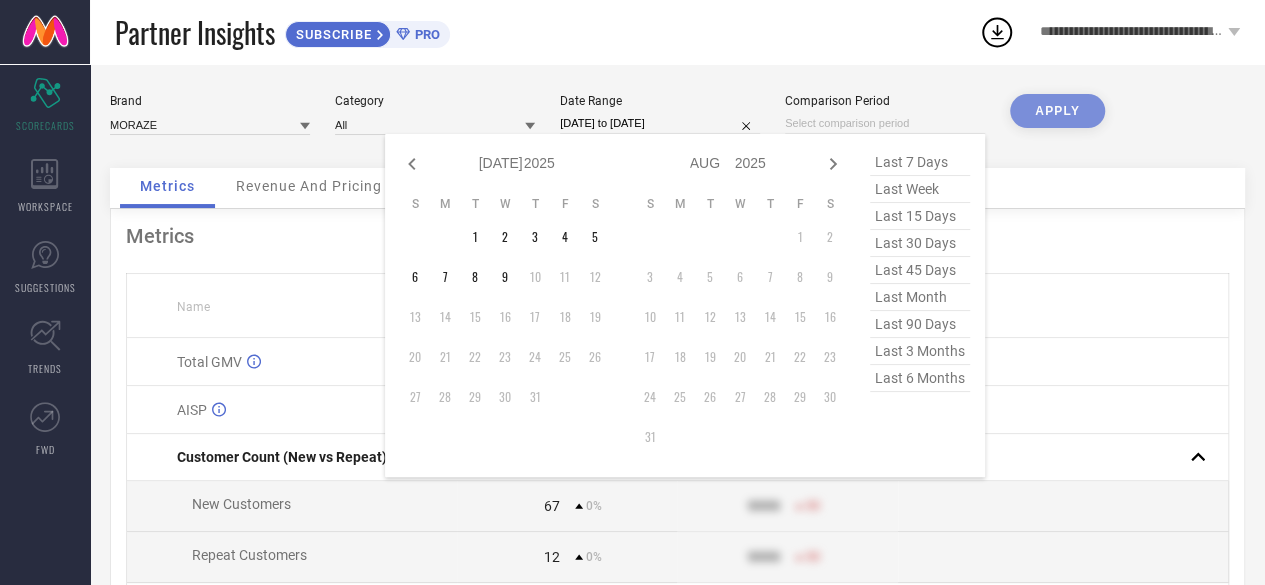click at bounding box center [885, 123] 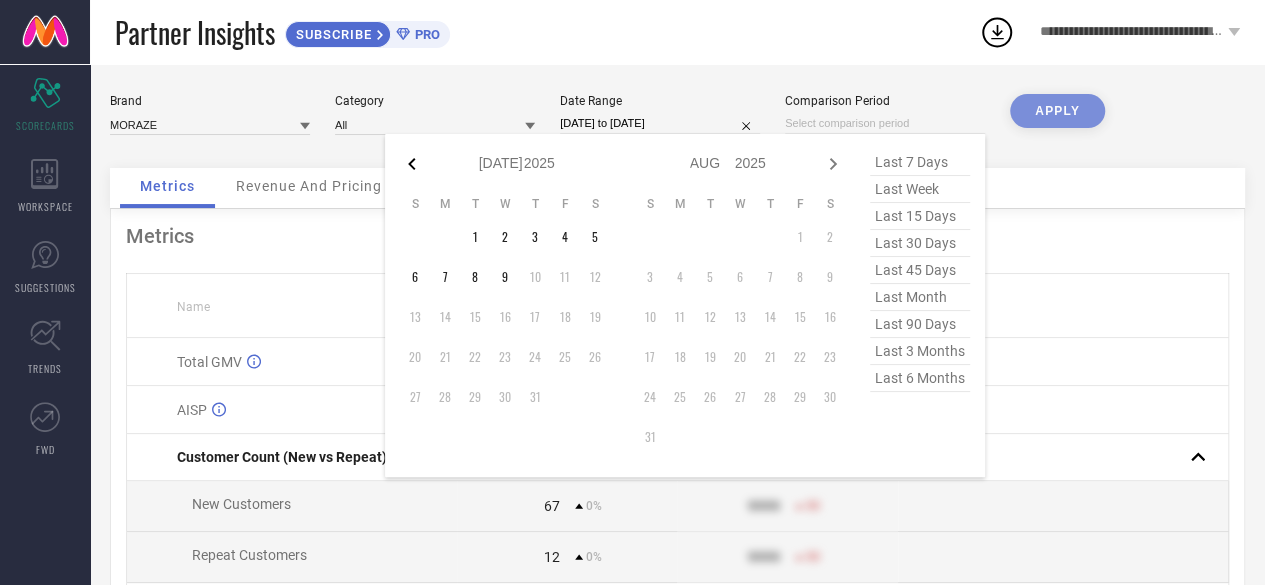 click 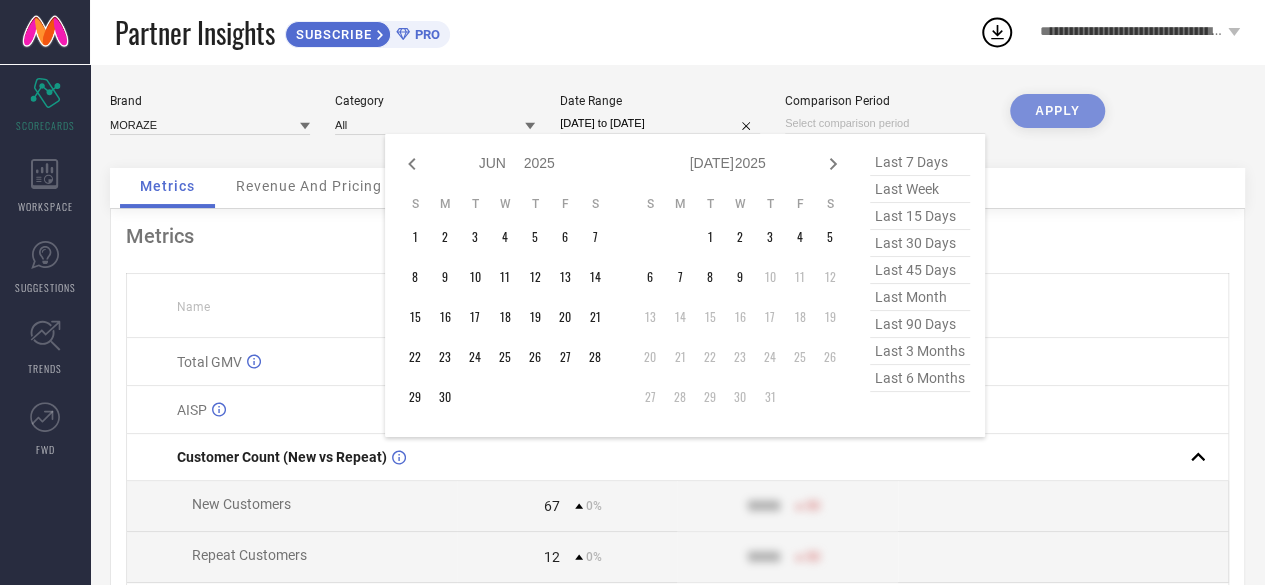 click 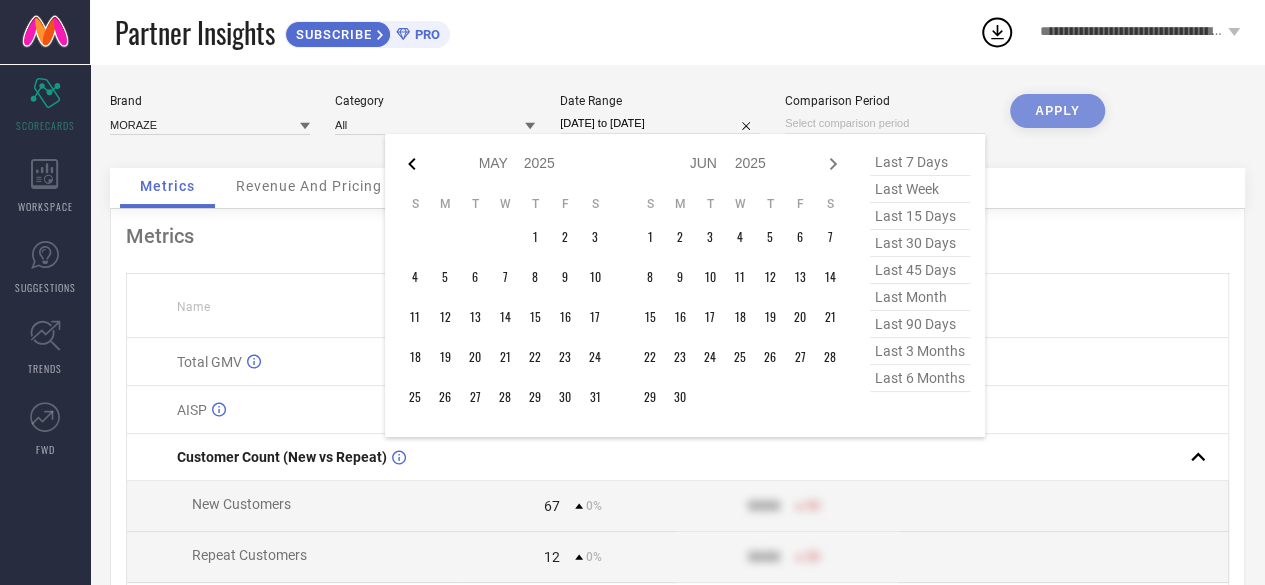 click 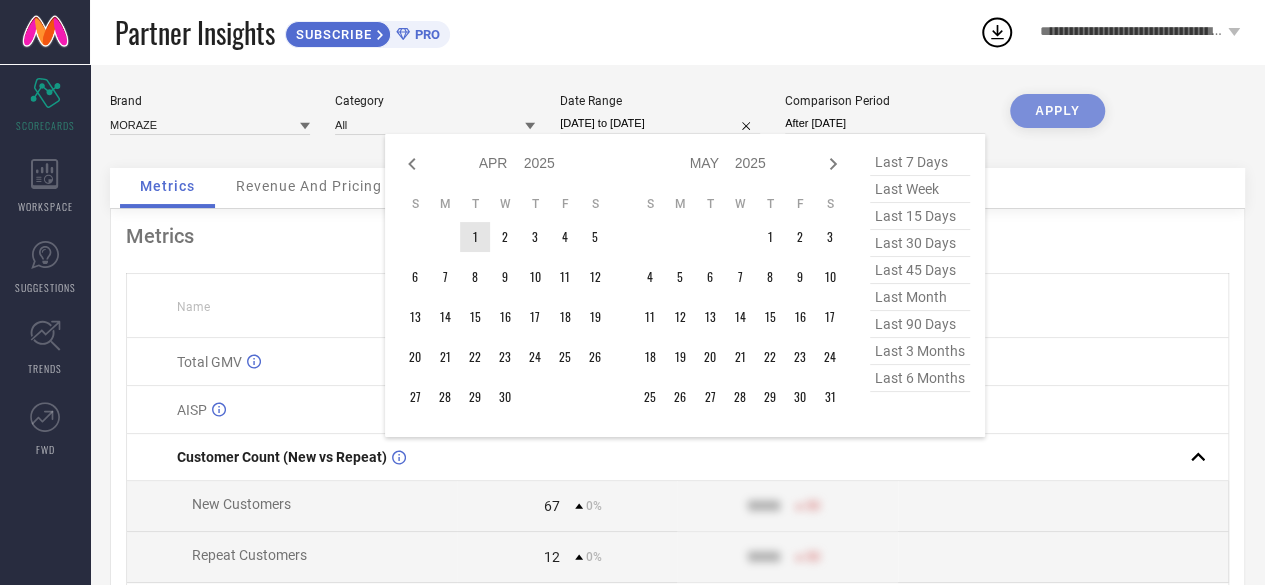 click on "1" at bounding box center [475, 237] 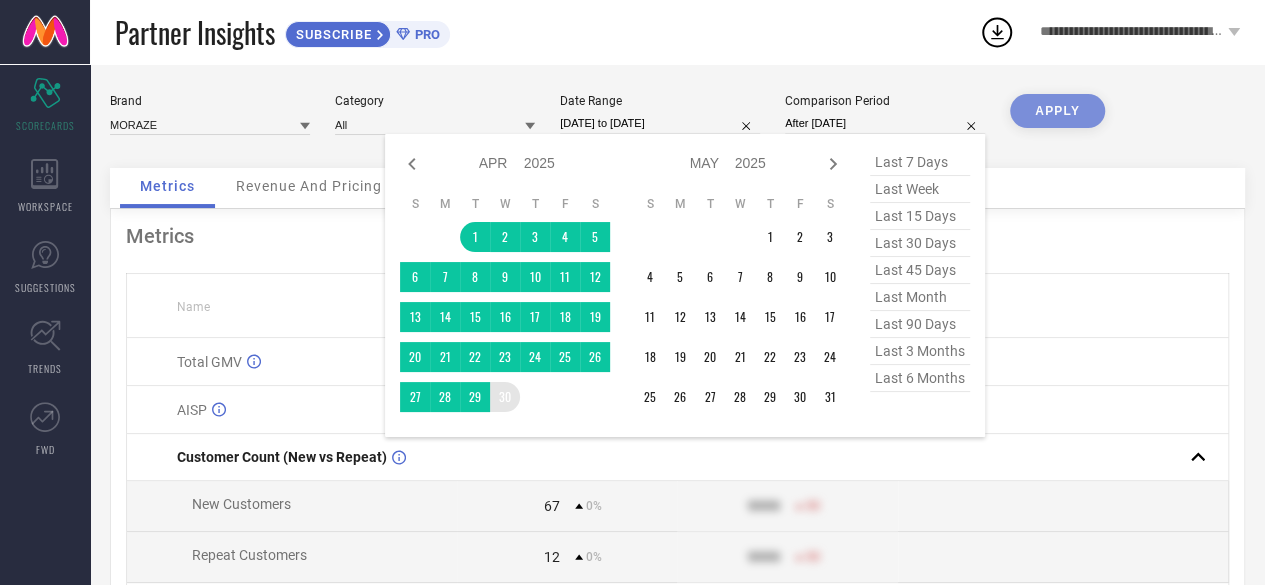 type on "[DATE] to [DATE]" 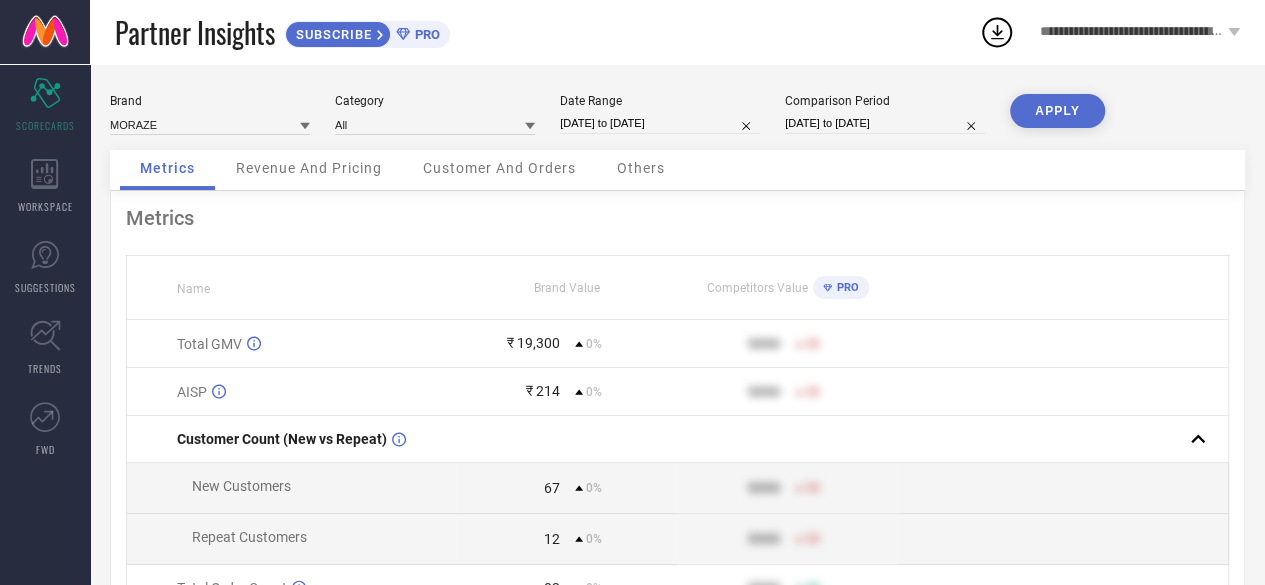 click on "APPLY" at bounding box center (1057, 111) 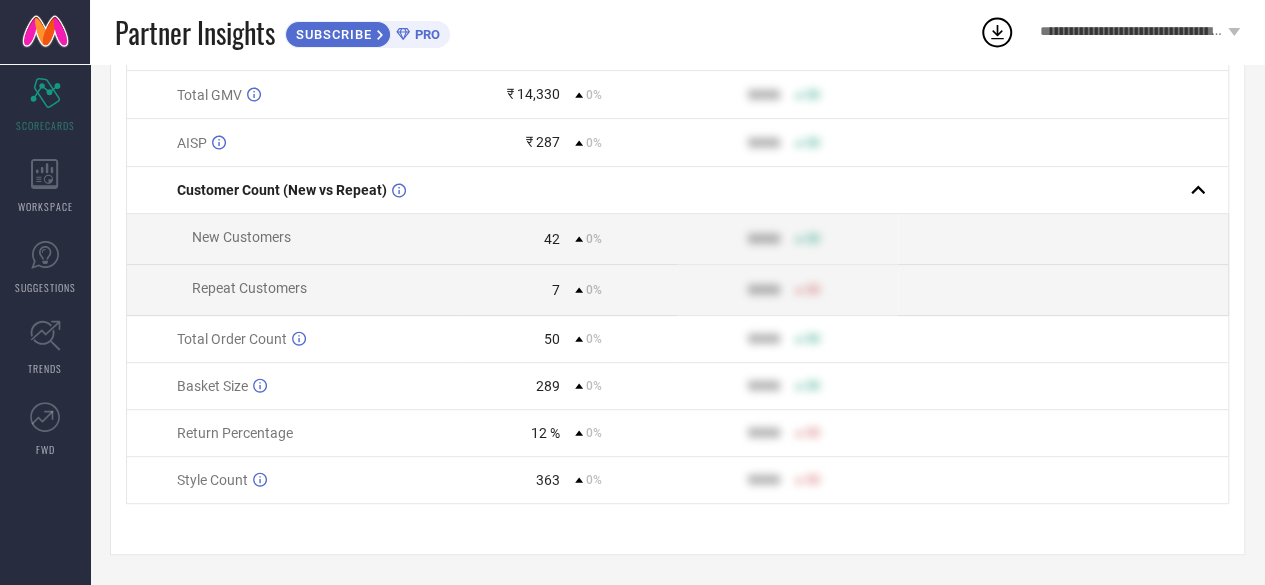 scroll, scrollTop: 251, scrollLeft: 0, axis: vertical 